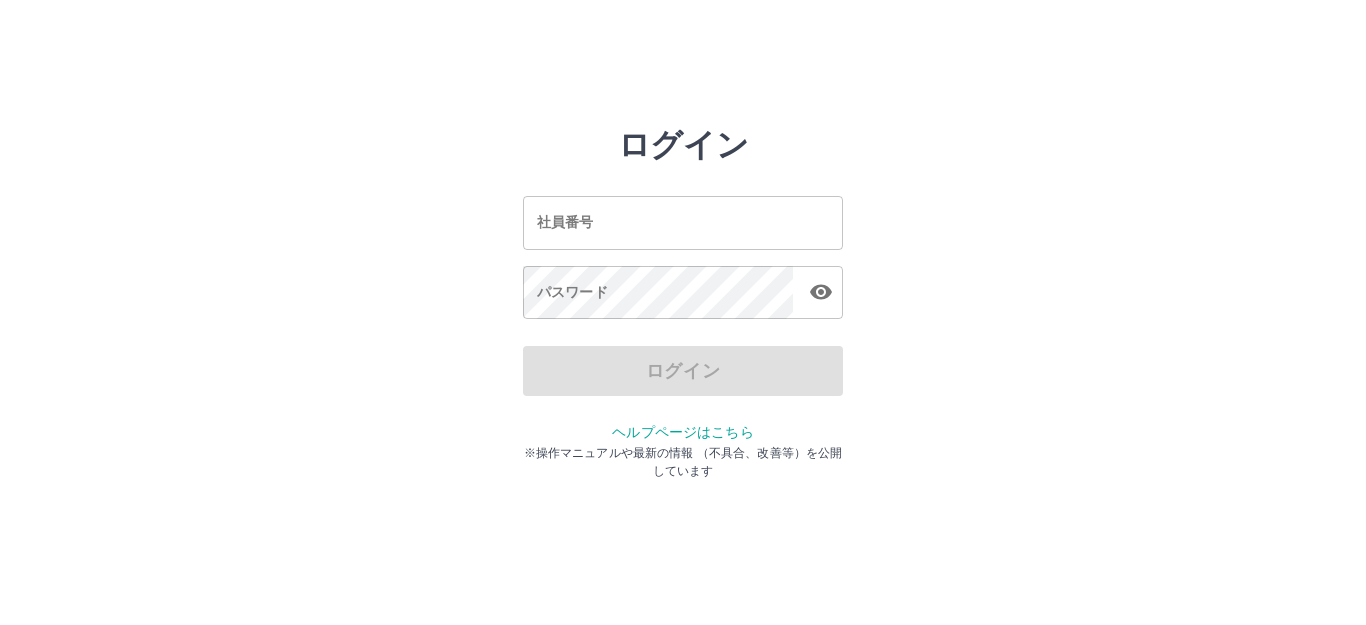 scroll, scrollTop: 0, scrollLeft: 0, axis: both 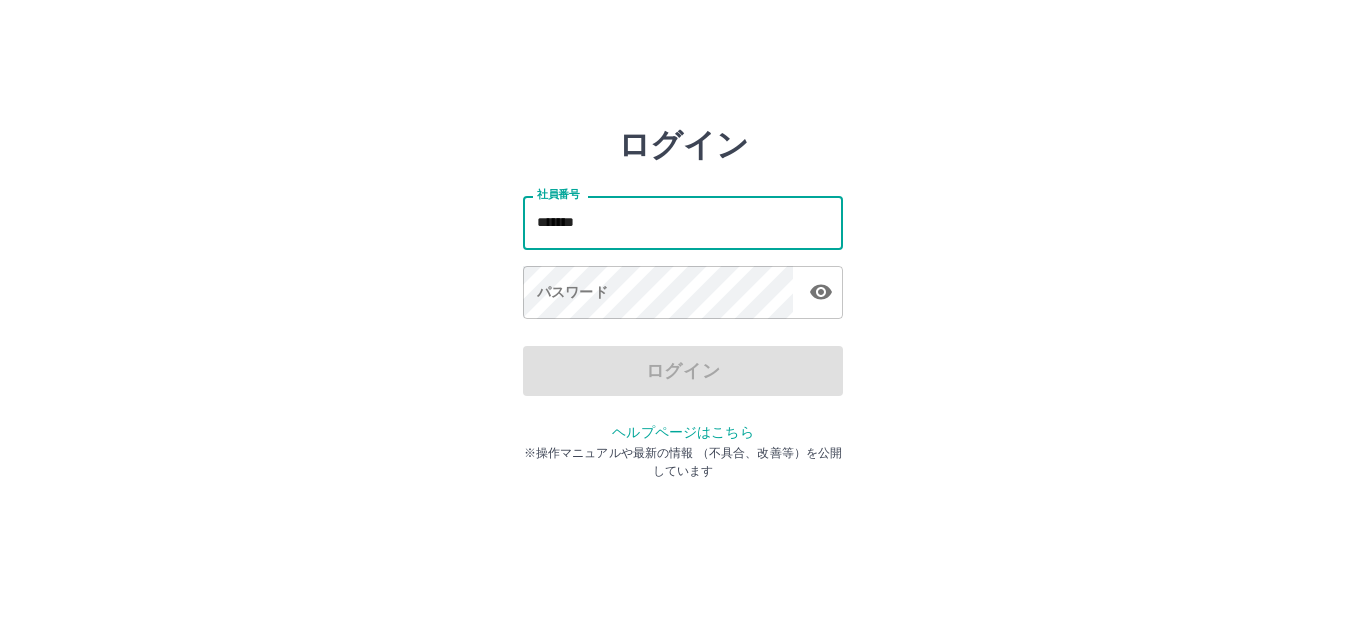 type on "*******" 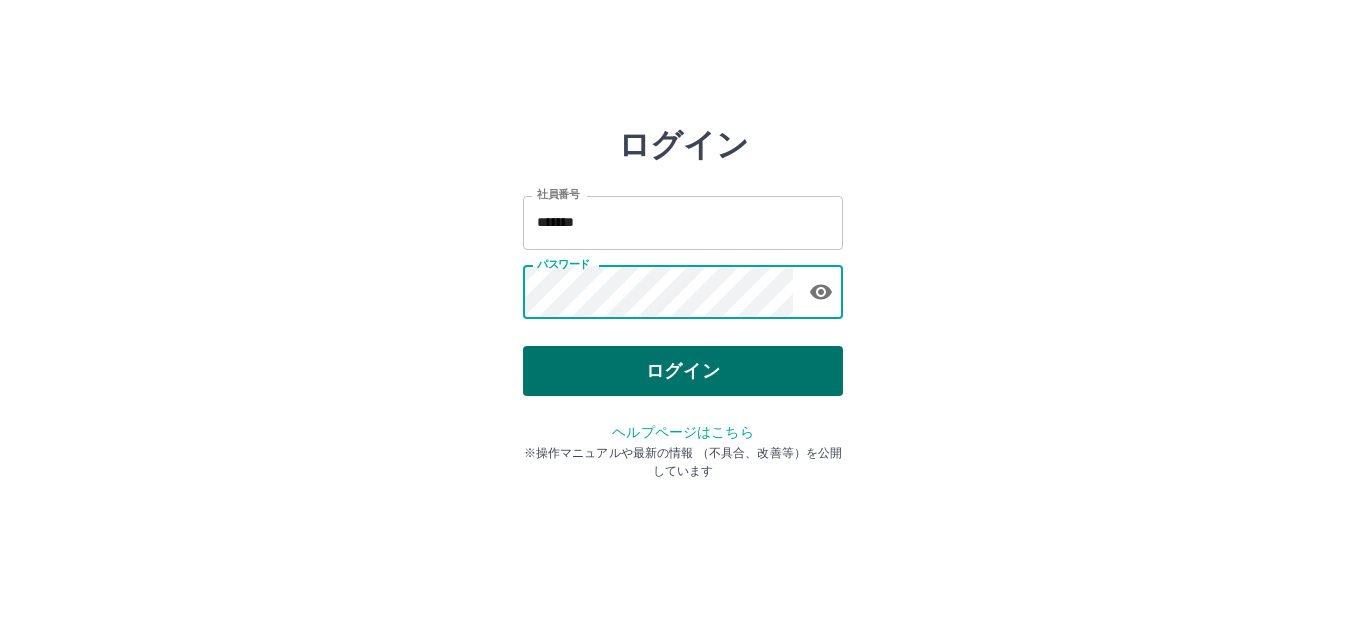 click on "ログイン" at bounding box center [683, 371] 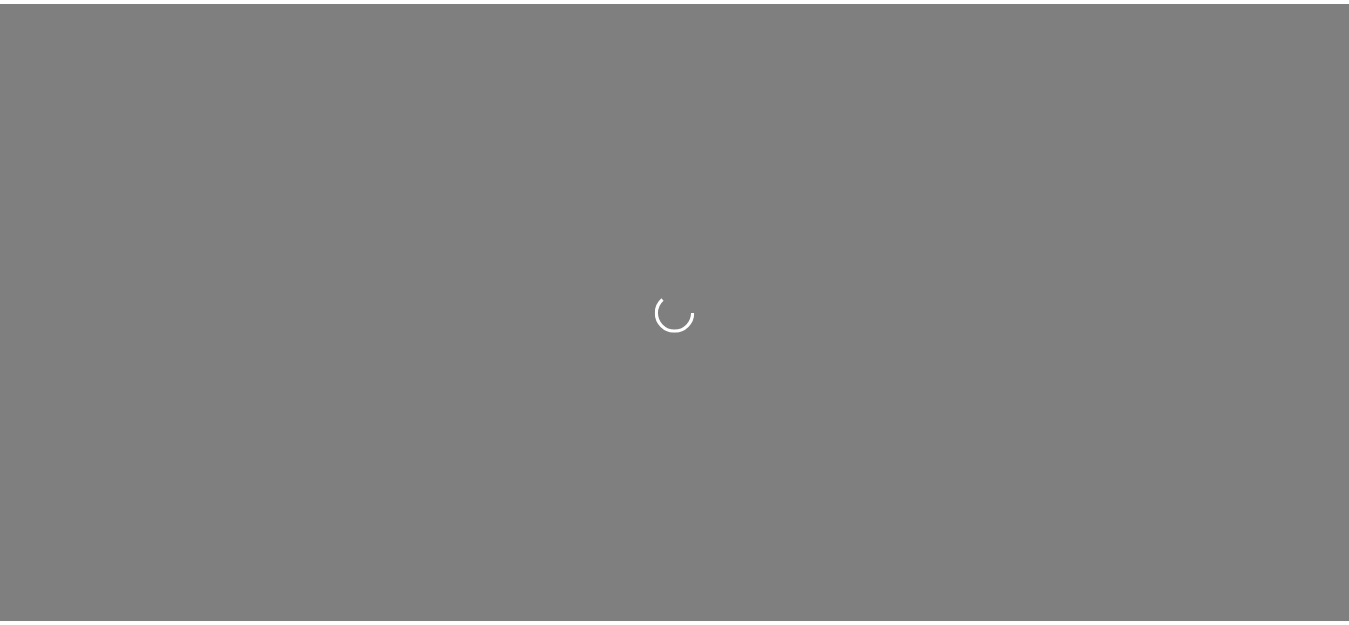 scroll, scrollTop: 0, scrollLeft: 0, axis: both 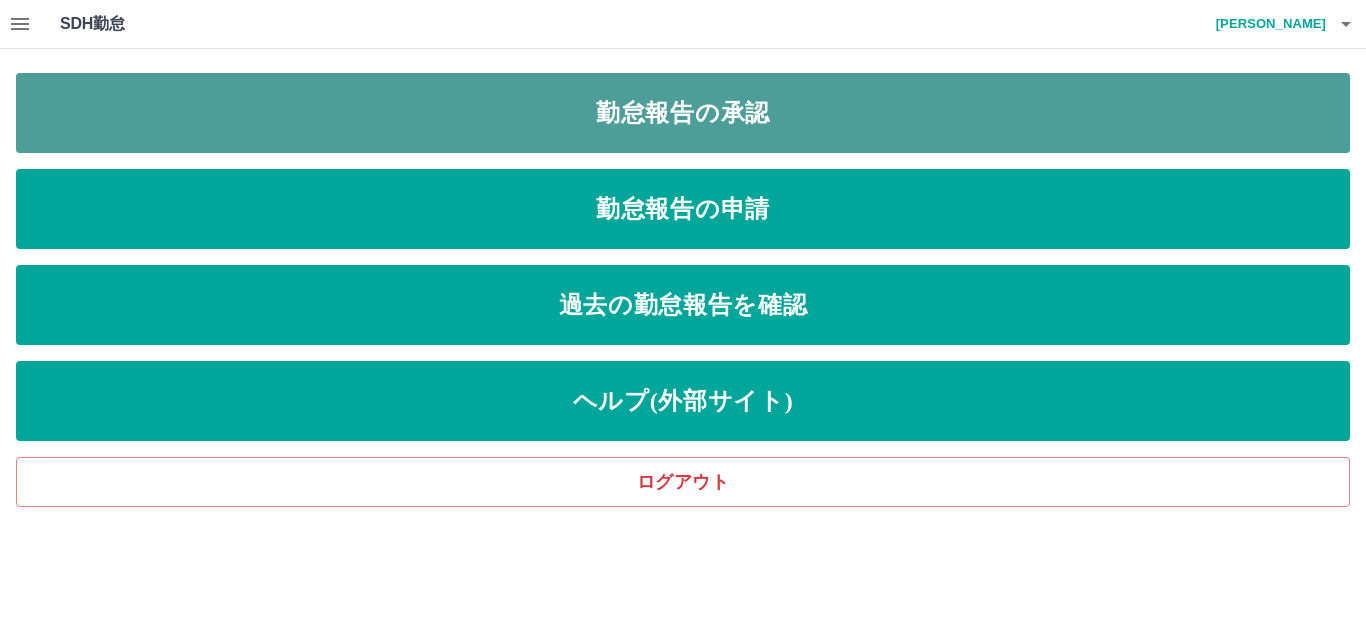 click on "勤怠報告の承認" at bounding box center (683, 113) 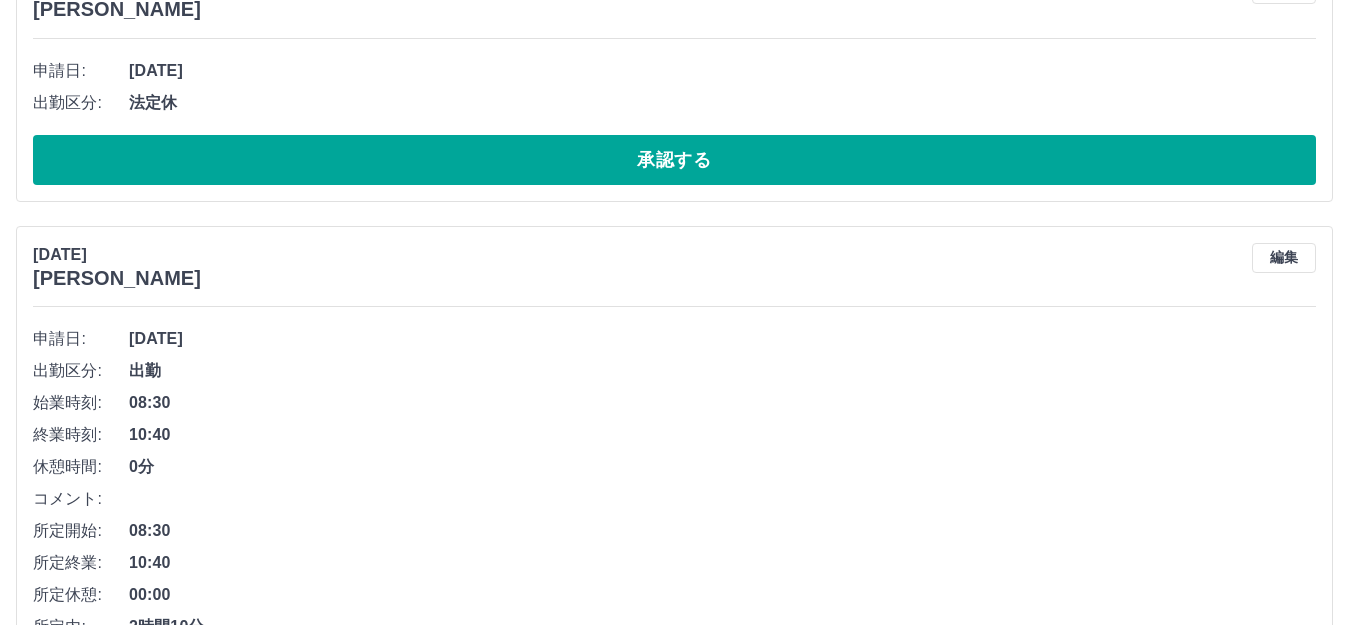 scroll, scrollTop: 800, scrollLeft: 0, axis: vertical 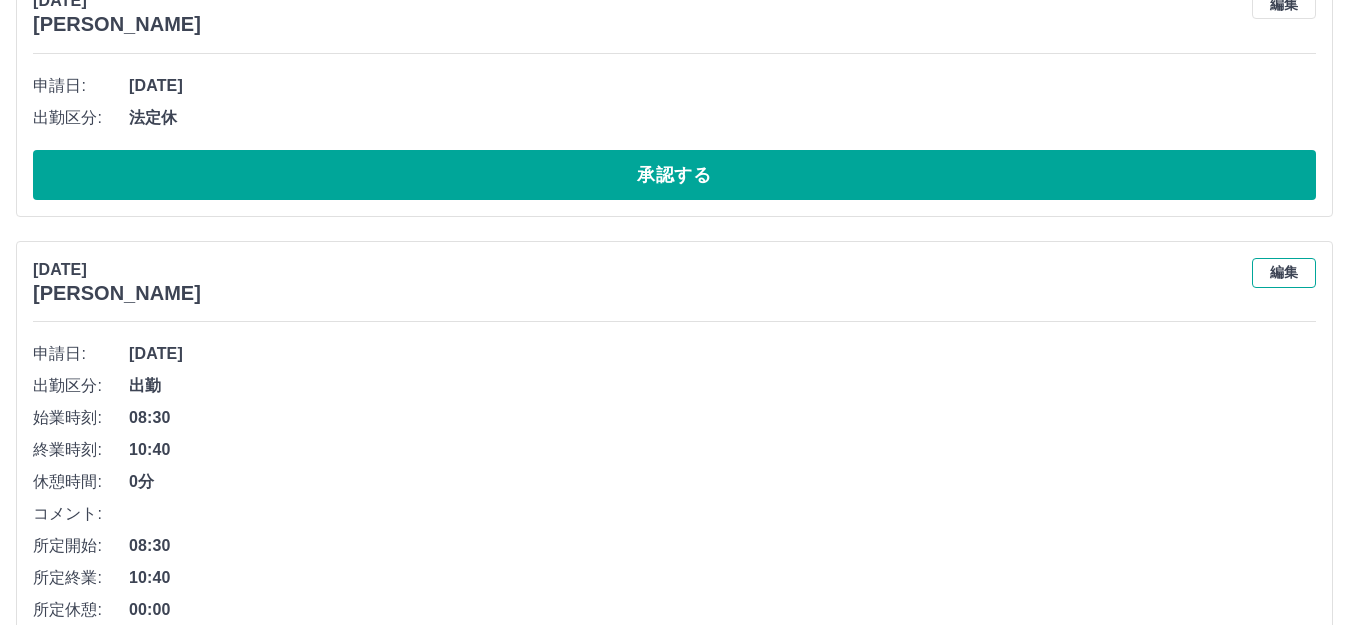 click on "編集" at bounding box center (1284, 273) 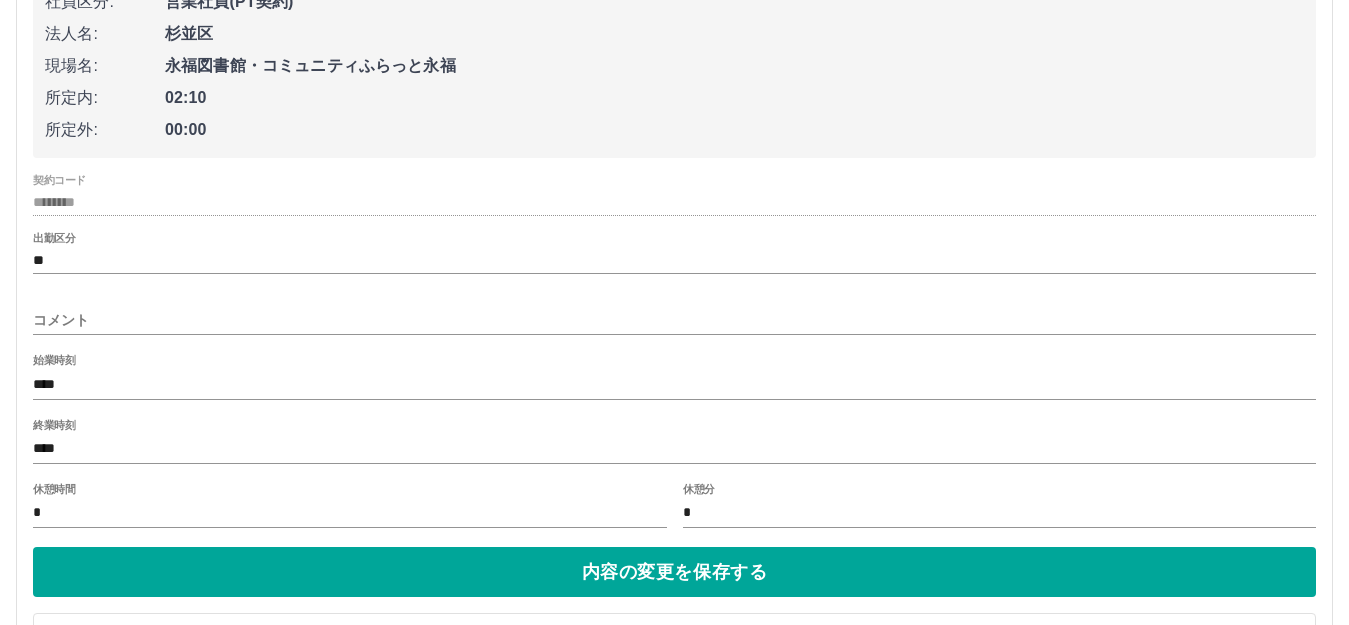 scroll, scrollTop: 1200, scrollLeft: 0, axis: vertical 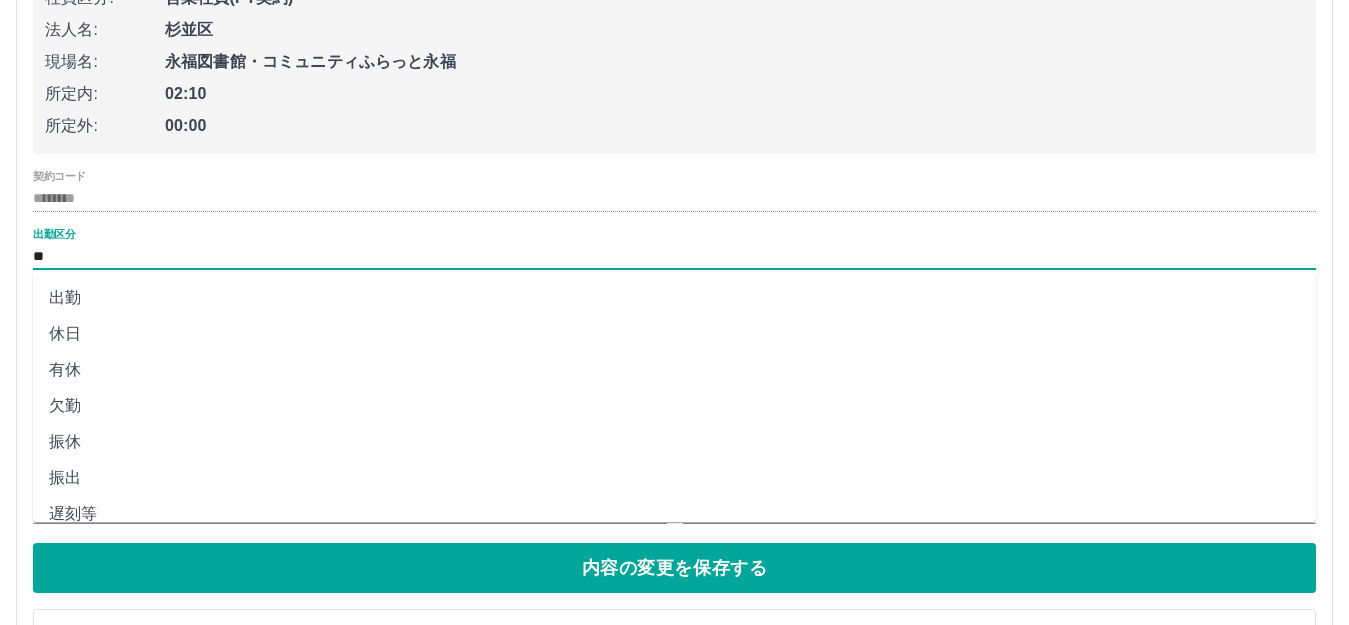 click on "**" at bounding box center (674, 256) 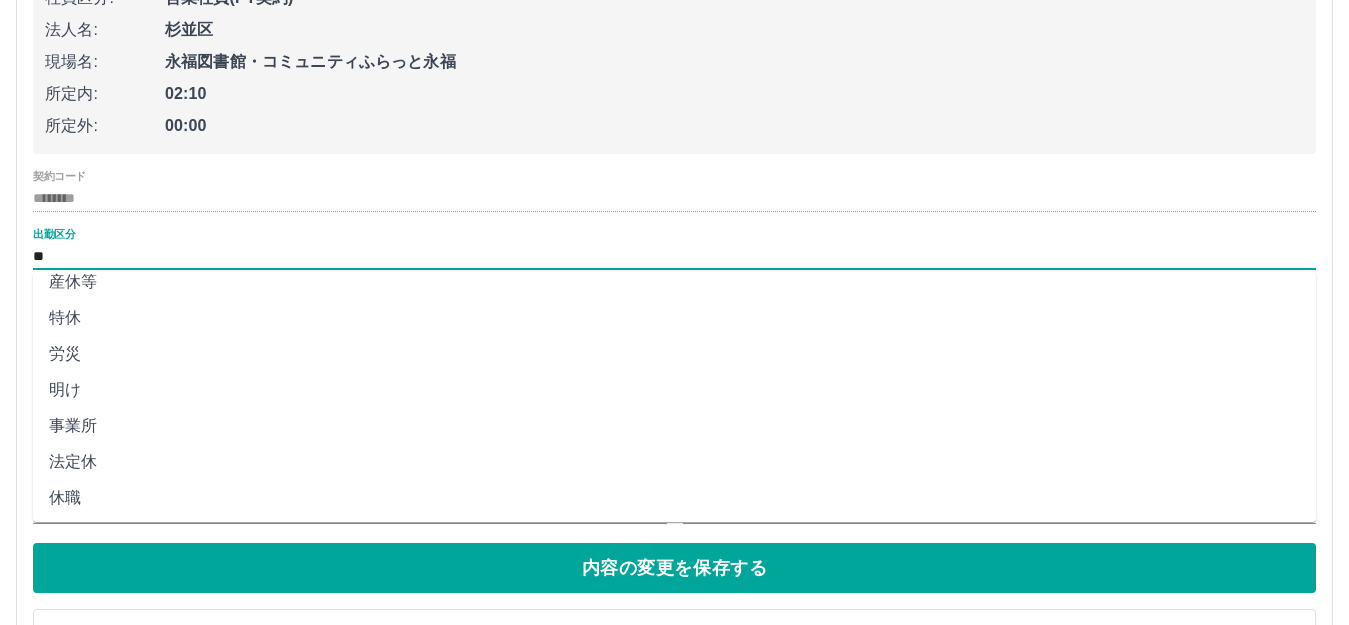 scroll, scrollTop: 414, scrollLeft: 0, axis: vertical 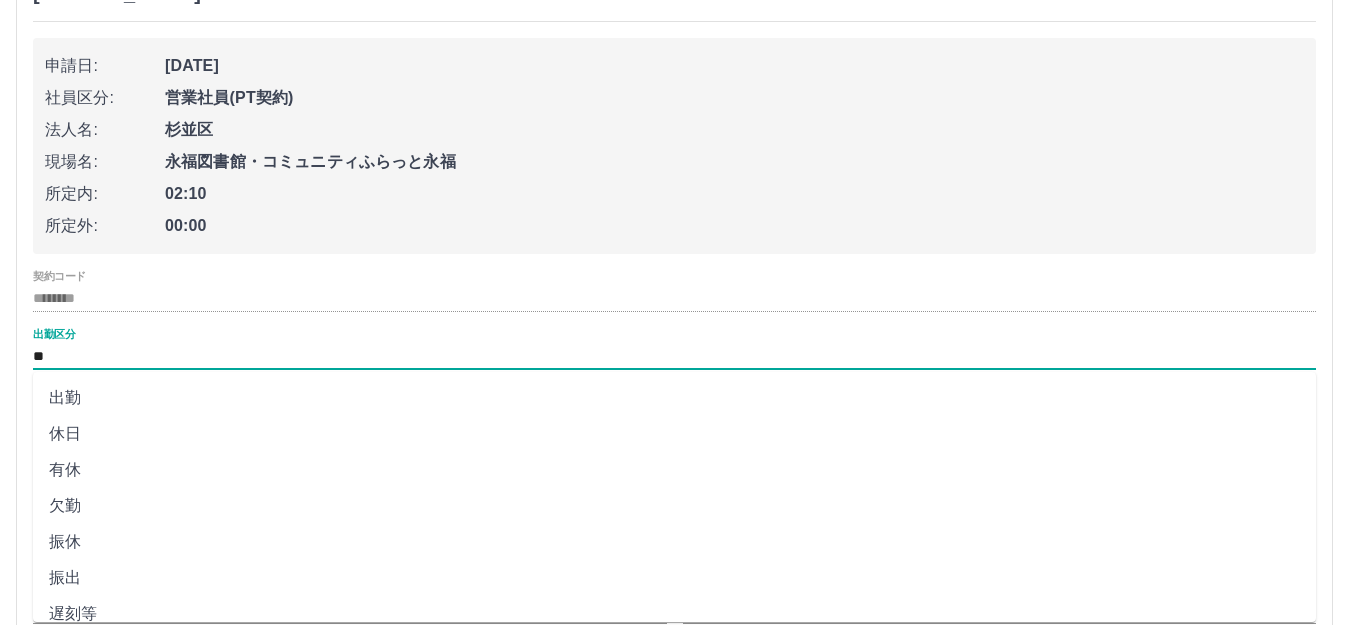 click on "勤怠報告の承認 [DATE] **** 7月 * 未承認 休日 承認済み [DATE] [PERSON_NAME] 編集 申請日: [DATE] 出勤区分: 法定休 承認する [DATE] [PERSON_NAME] 編集 申請日: [DATE] 出勤区分: 法定休 承認する [DATE] [PERSON_NAME] 編集 申請日: [DATE] 出勤区分: 法定休 承認する [DATE] [PERSON_NAME] 申請日: [DATE] 社員区分: 営業社員(PT契約) 法人名: [GEOGRAPHIC_DATA] 現場名: [GEOGRAPHIC_DATA]・コミュニティふらっと永福 所定内: 02:10 所定外: 00:00 契約コード ******** 出勤区分 ** コメント 始業時刻 **** 終業時刻 **** 休憩時間 * 休憩分 * 内容の変更を保存する キャンセル [DATE] [PERSON_NAME] 編集 申請日: [DATE] 出勤区分: 出勤 始業時刻: 11:00 終業時刻: 20:00 休憩時間: 1時間0分 コメント: 所定開始: 11:00 所定終業:" at bounding box center [674, 5177] 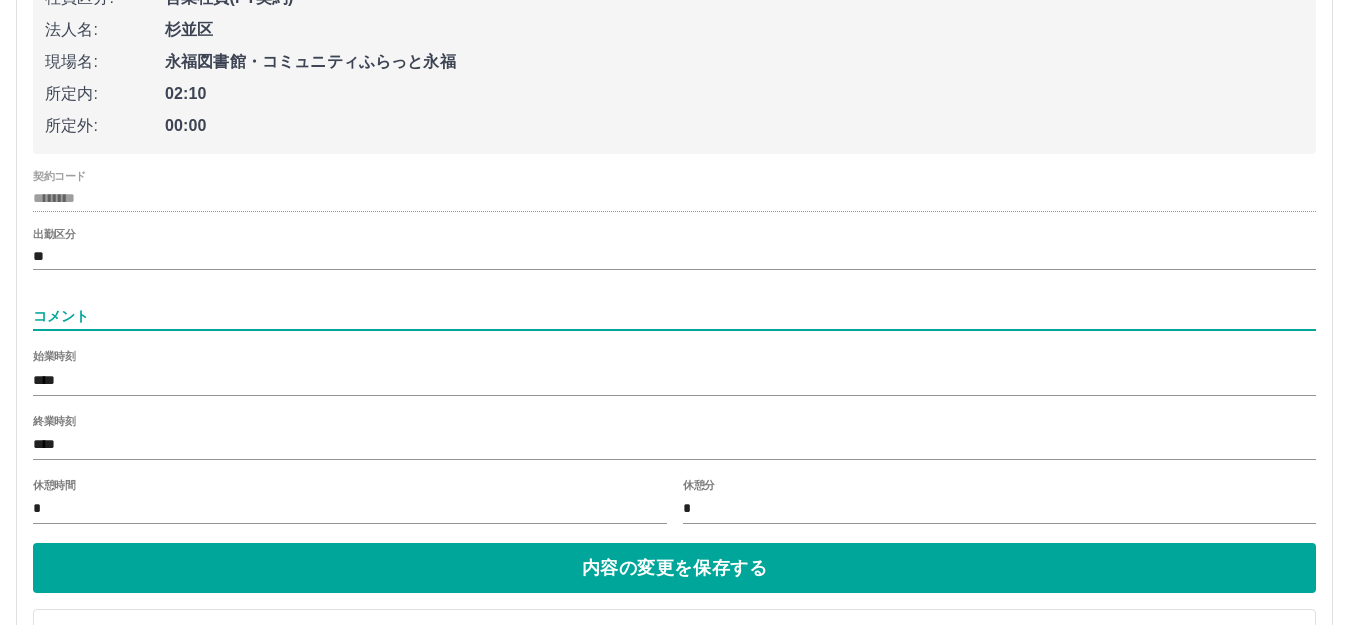click on "コメント" at bounding box center [674, 316] 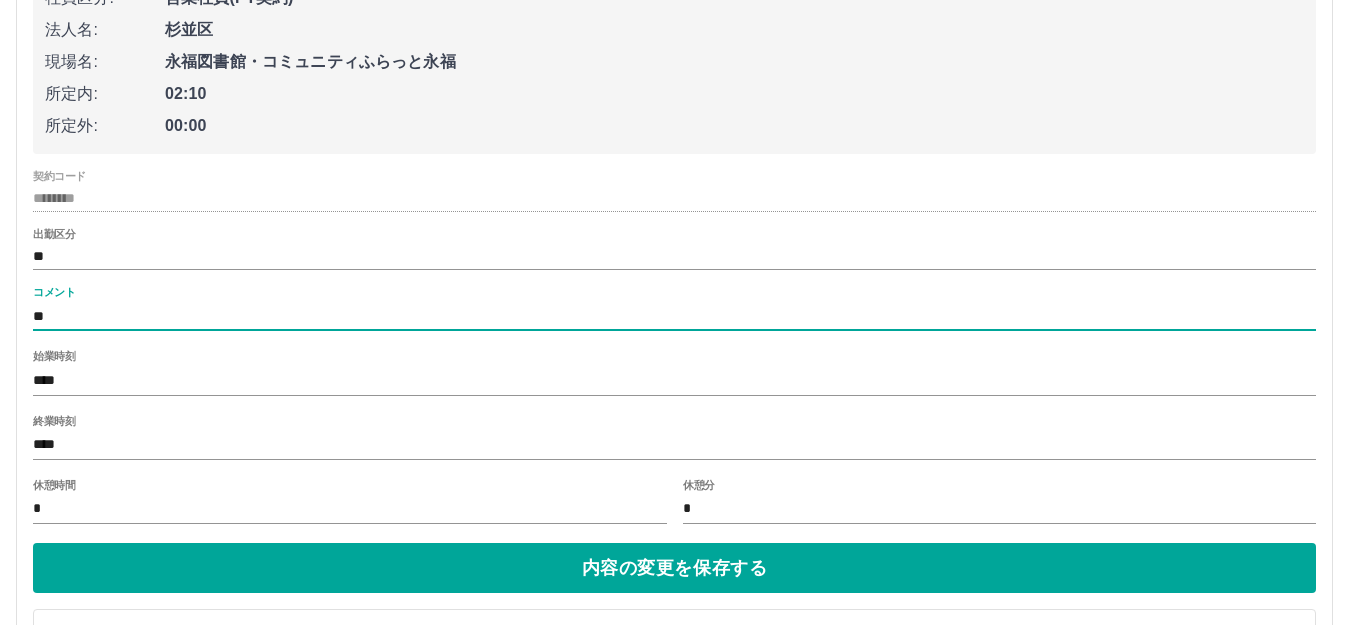 type on "*" 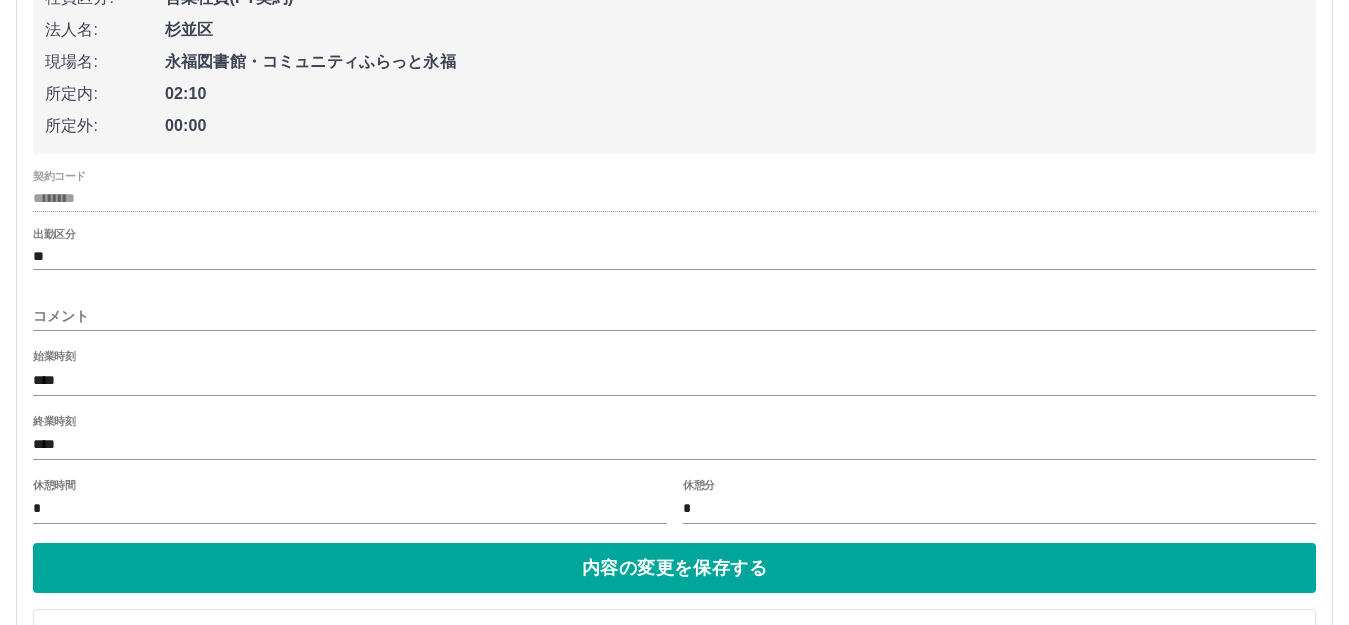 click on "勤怠報告の承認 [DATE] **** 7月 * 未承認 休日 承認済み [DATE] [PERSON_NAME] 編集 申請日: [DATE] 出勤区分: 法定休 承認する [DATE] [PERSON_NAME] 編集 申請日: [DATE] 出勤区分: 法定休 承認する [DATE] [PERSON_NAME] 編集 申請日: [DATE] 出勤区分: 法定休 承認する [DATE] [PERSON_NAME] 申請日: [DATE] 社員区分: 営業社員(PT契約) 法人名: [GEOGRAPHIC_DATA] 現場名: [GEOGRAPHIC_DATA]・コミュニティふらっと永福 所定内: 02:10 所定外: 00:00 契約コード ******** 出勤区分 ** コメント 始業時刻 **** 終業時刻 **** 休憩時間 * 休憩分 * 内容の変更を保存する キャンセル [DATE] [PERSON_NAME] 編集 申請日: [DATE] 出勤区分: 出勤 始業時刻: 11:00 終業時刻: 20:00 休憩時間: 1時間0分 コメント: 所定開始: 11:00 所定終業:" at bounding box center [674, 5077] 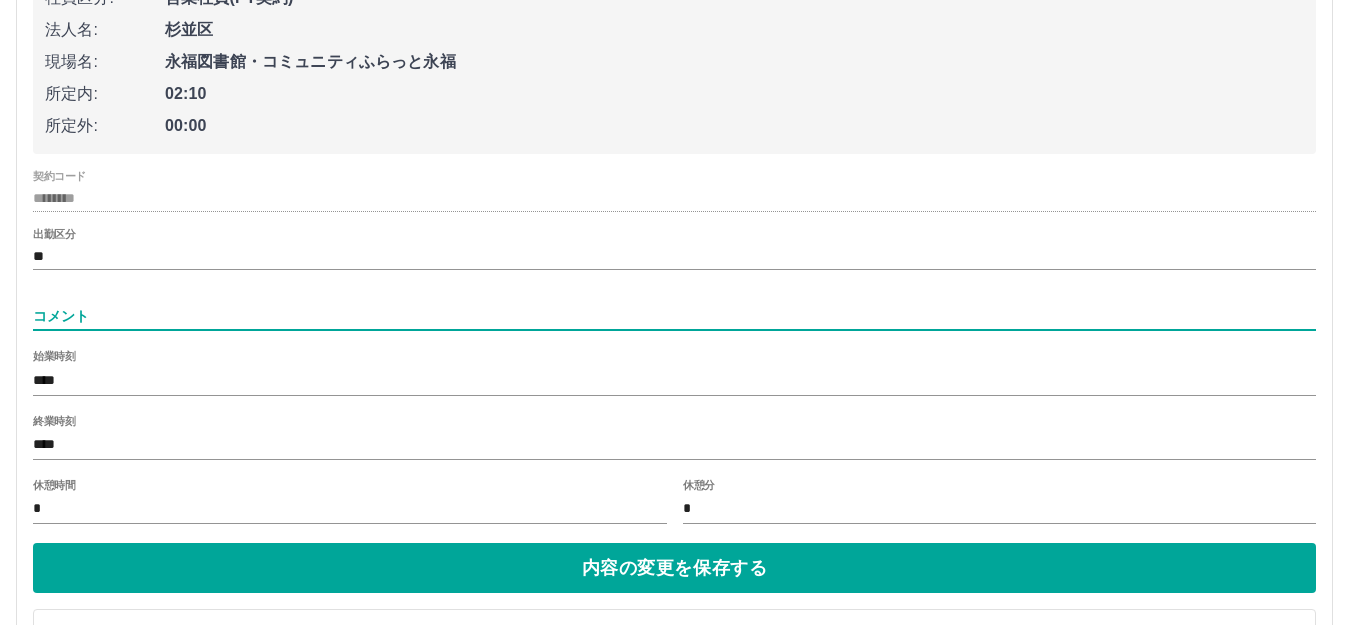 click on "コメント" at bounding box center (674, 316) 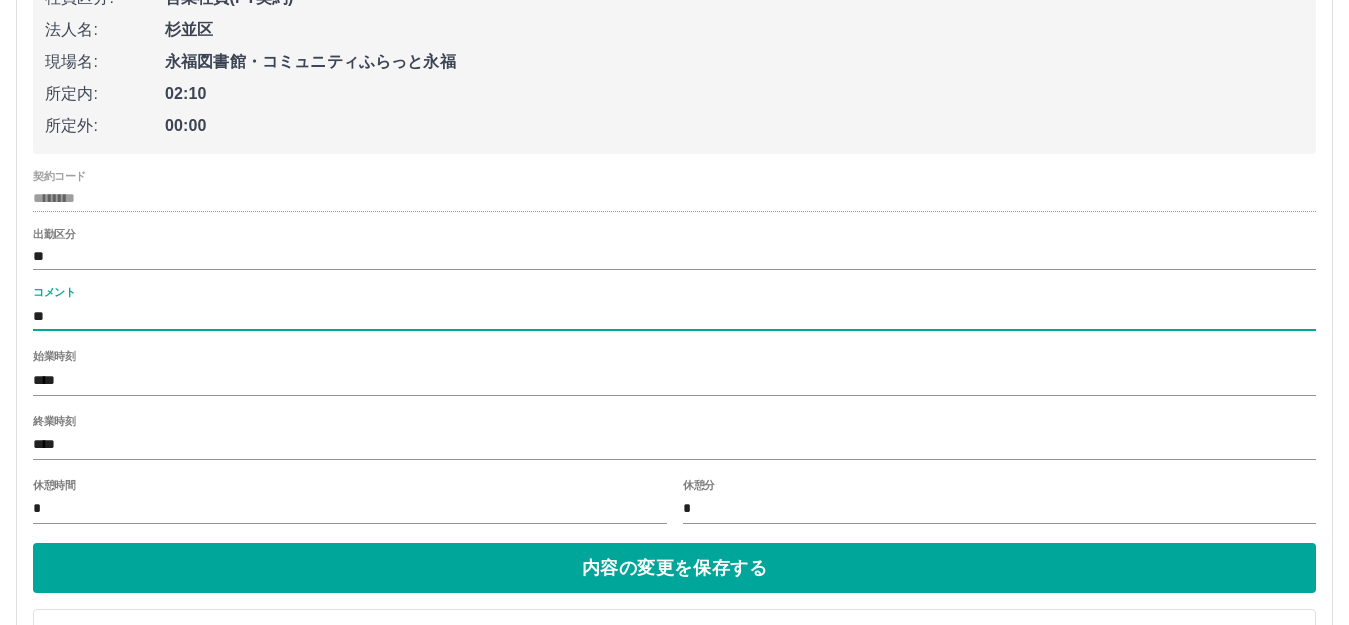 type on "*" 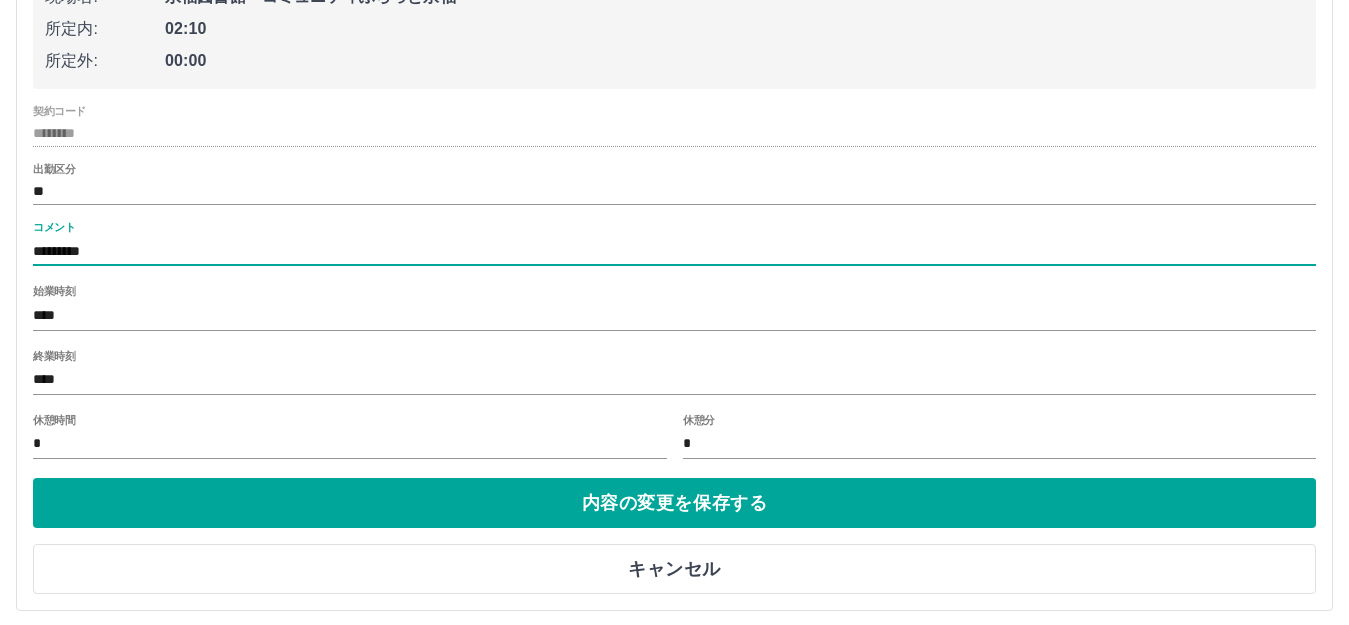 scroll, scrollTop: 1300, scrollLeft: 0, axis: vertical 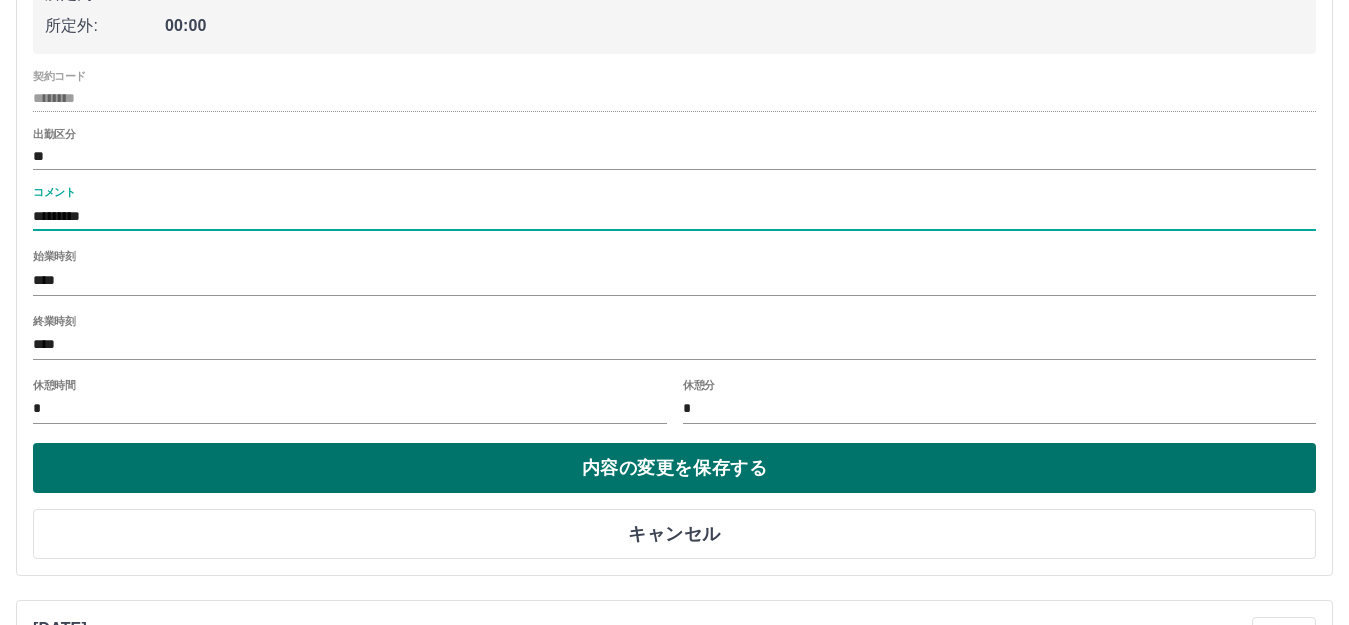 type on "*********" 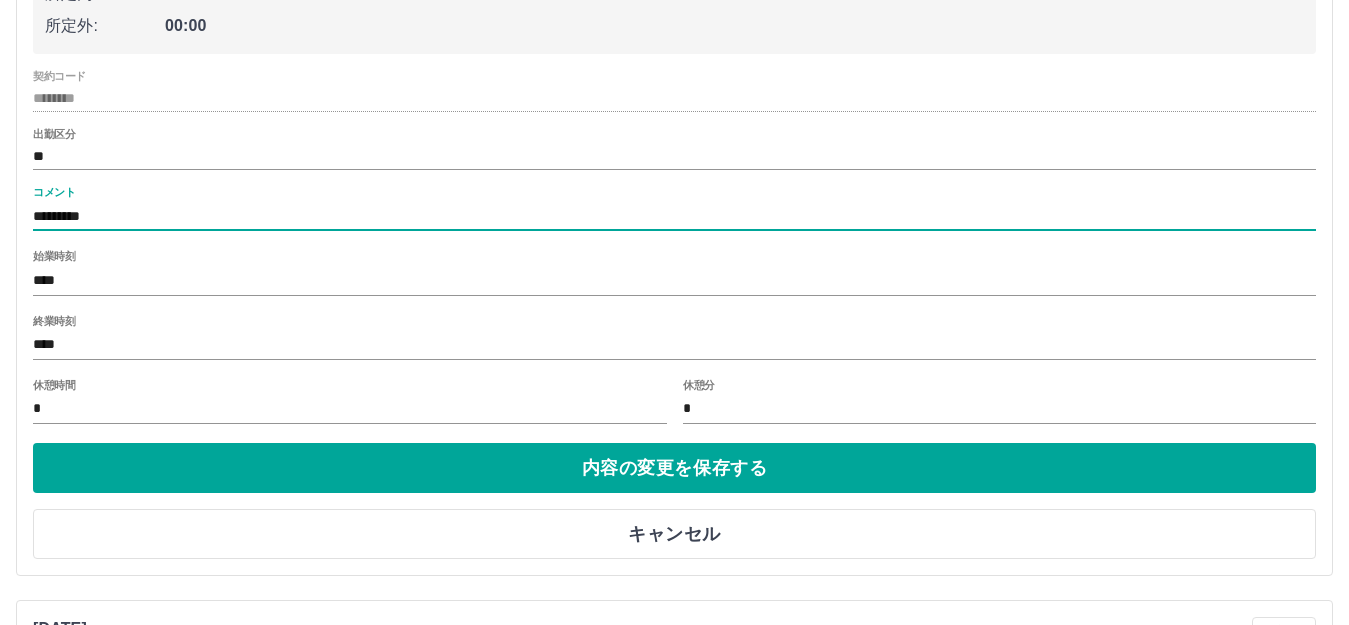 click on "内容の変更を保存する" at bounding box center [674, 468] 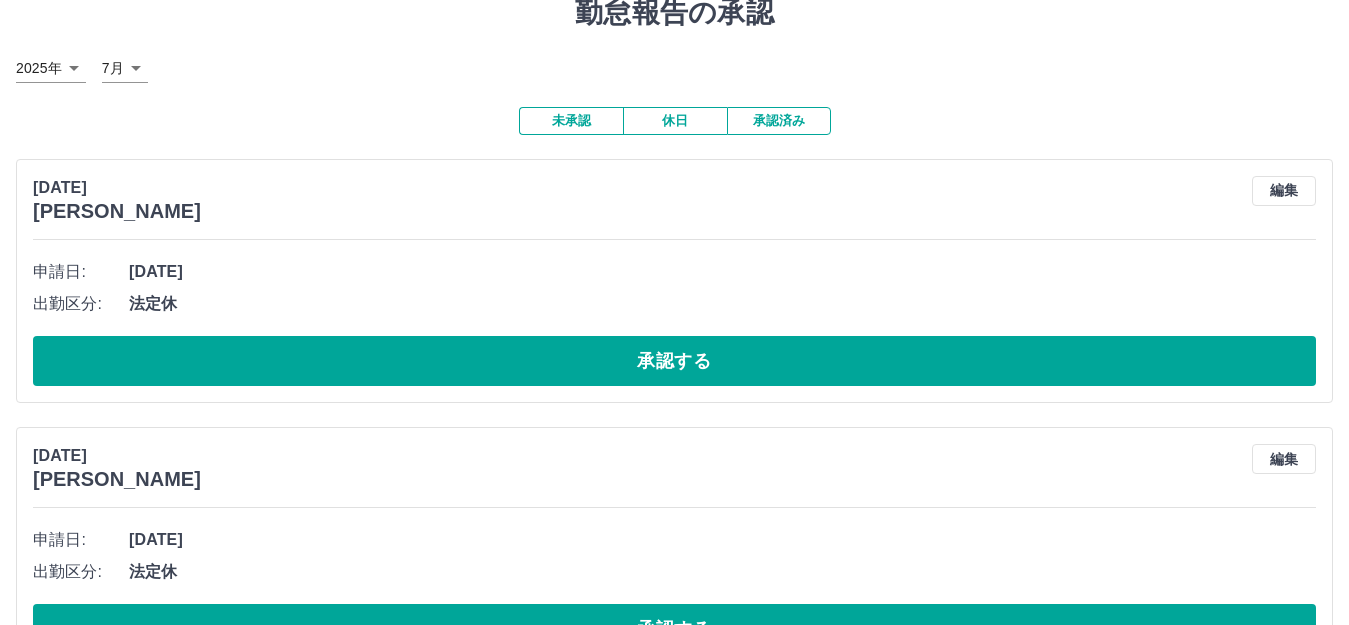 scroll, scrollTop: 0, scrollLeft: 0, axis: both 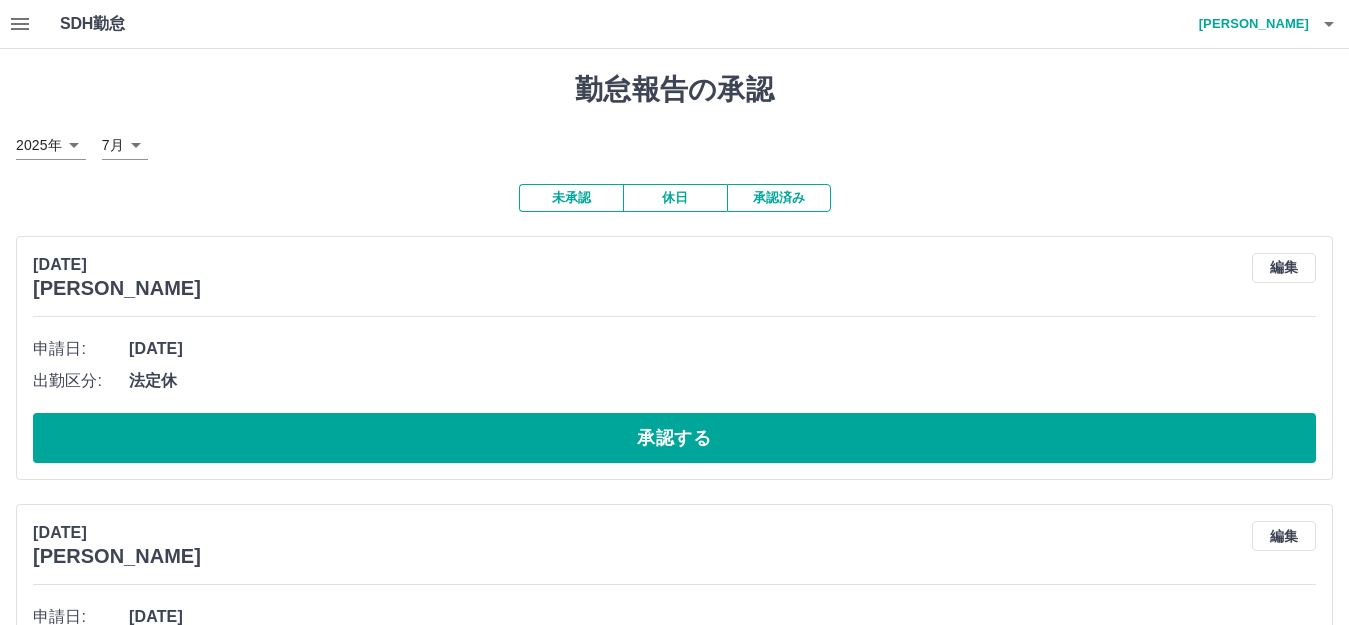 click on "[PERSON_NAME]" at bounding box center [1249, 24] 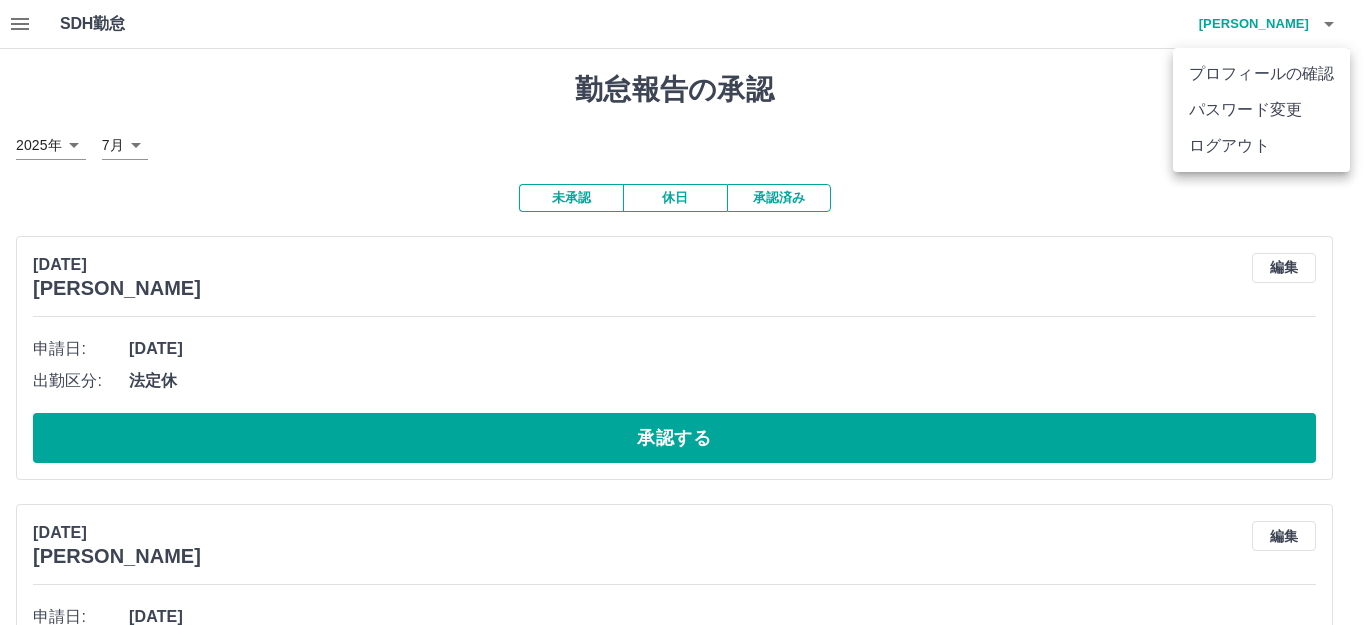 drag, startPoint x: 1081, startPoint y: 107, endPoint x: 483, endPoint y: 45, distance: 601.20544 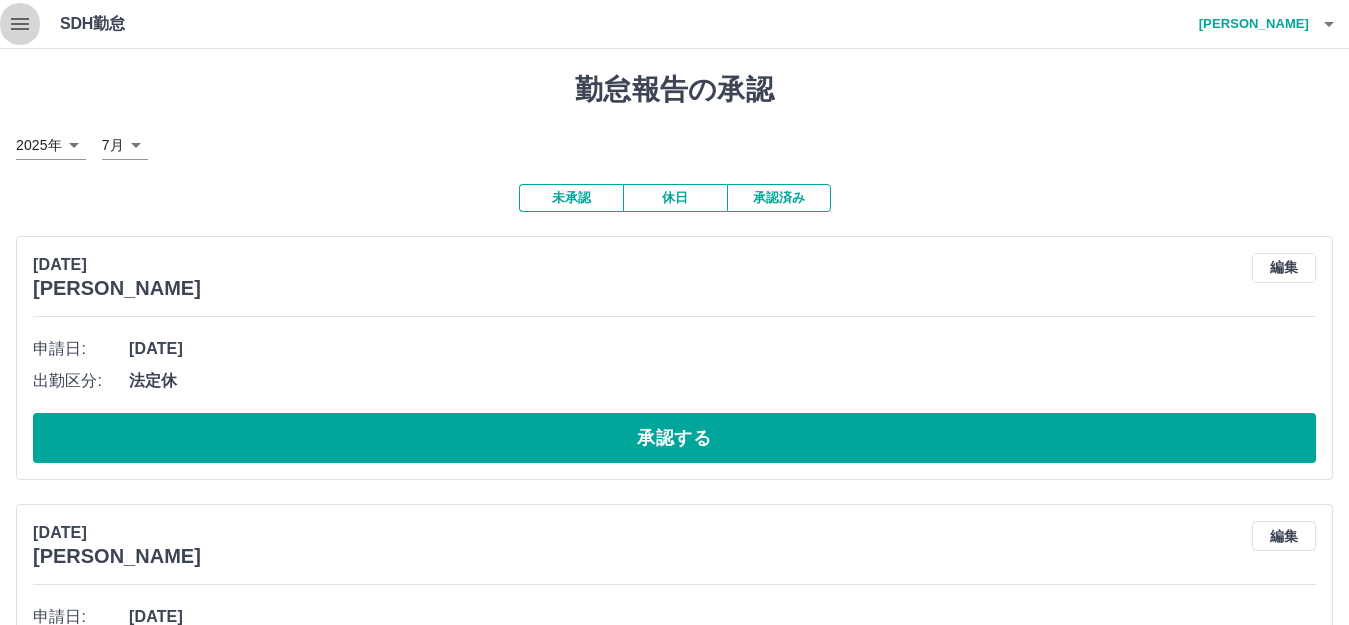 click at bounding box center (20, 24) 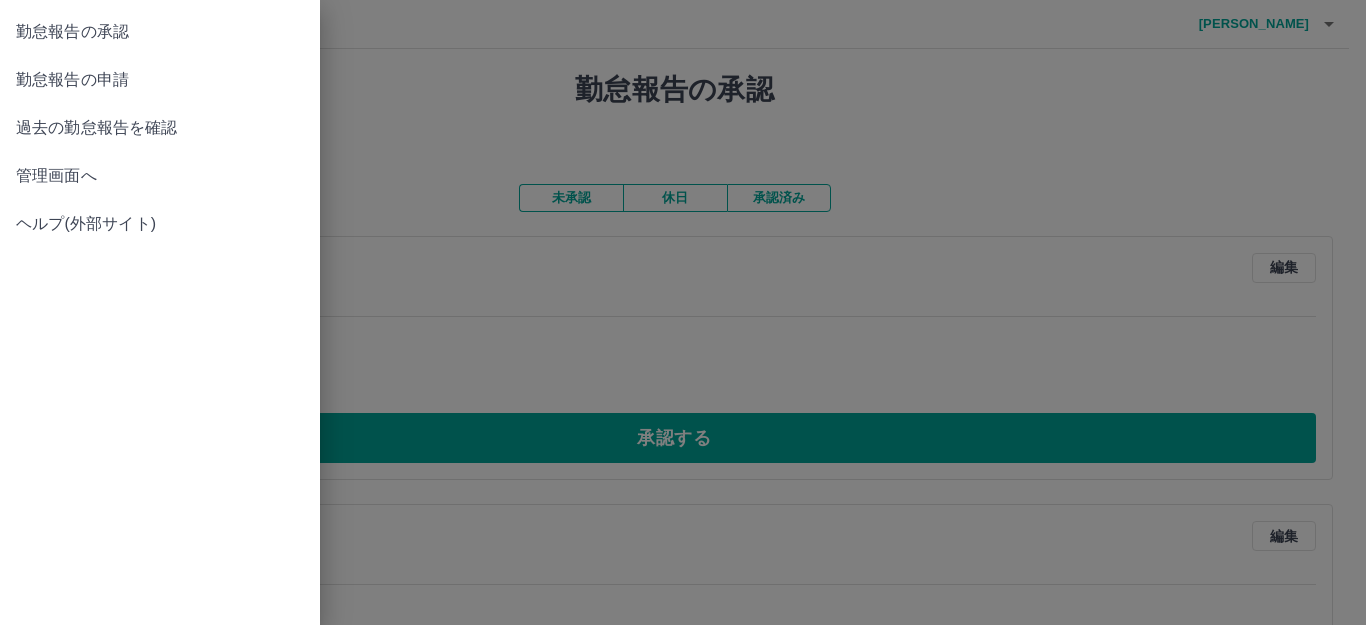 click on "勤怠報告の申請" at bounding box center (160, 80) 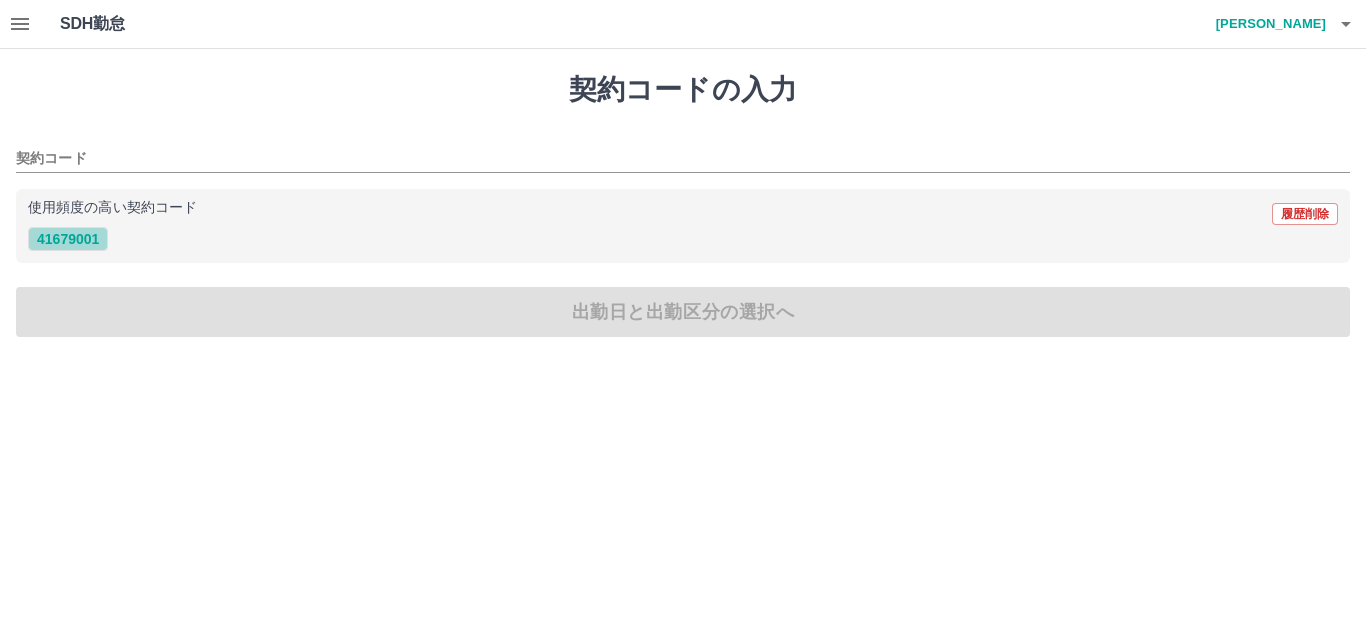 click on "41679001" at bounding box center (68, 239) 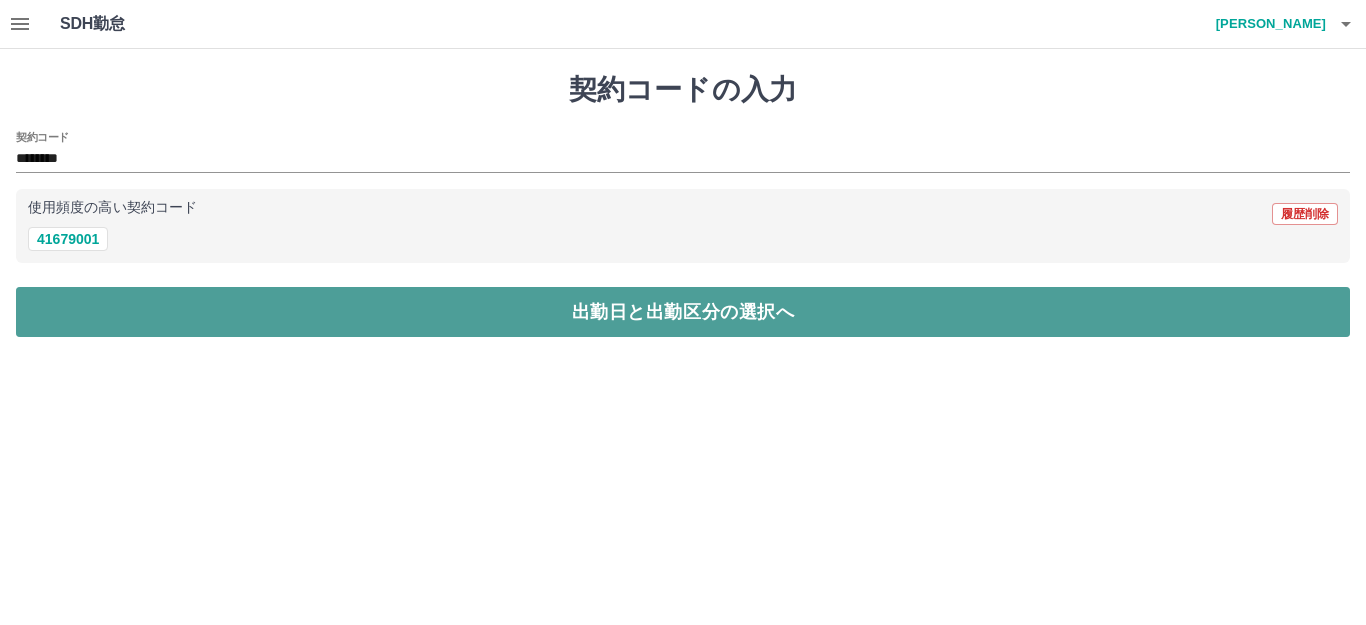click on "出勤日と出勤区分の選択へ" at bounding box center [683, 312] 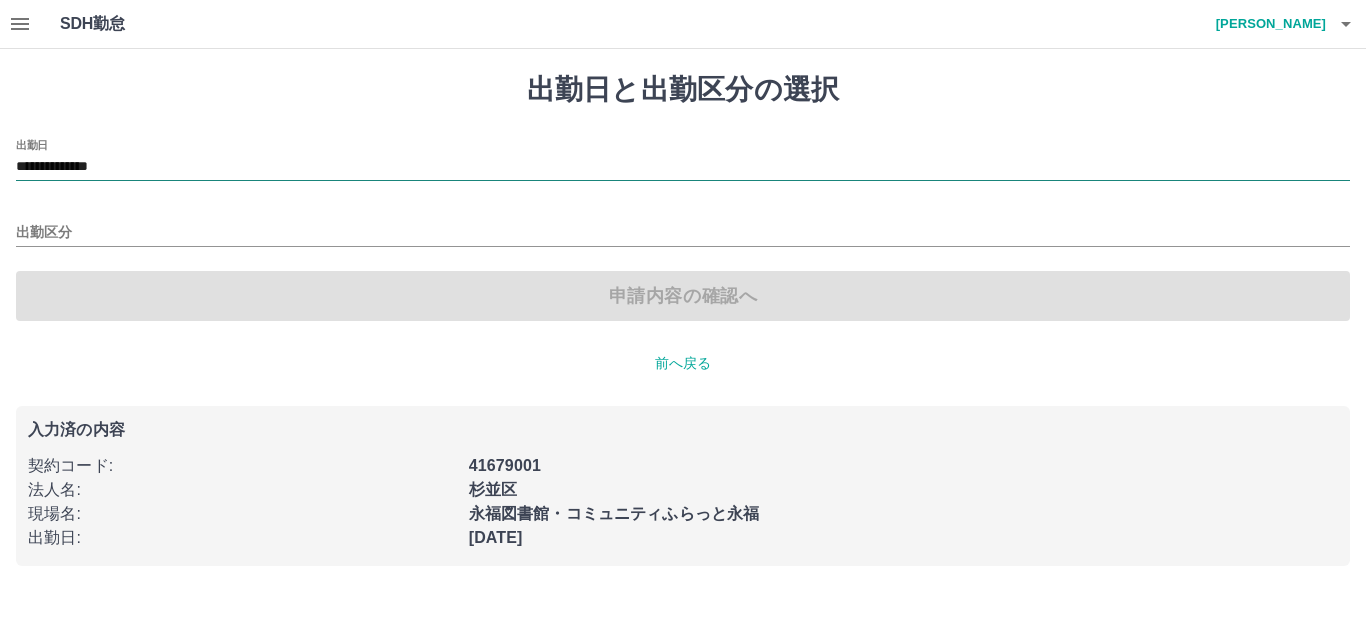 click on "**********" at bounding box center [683, 167] 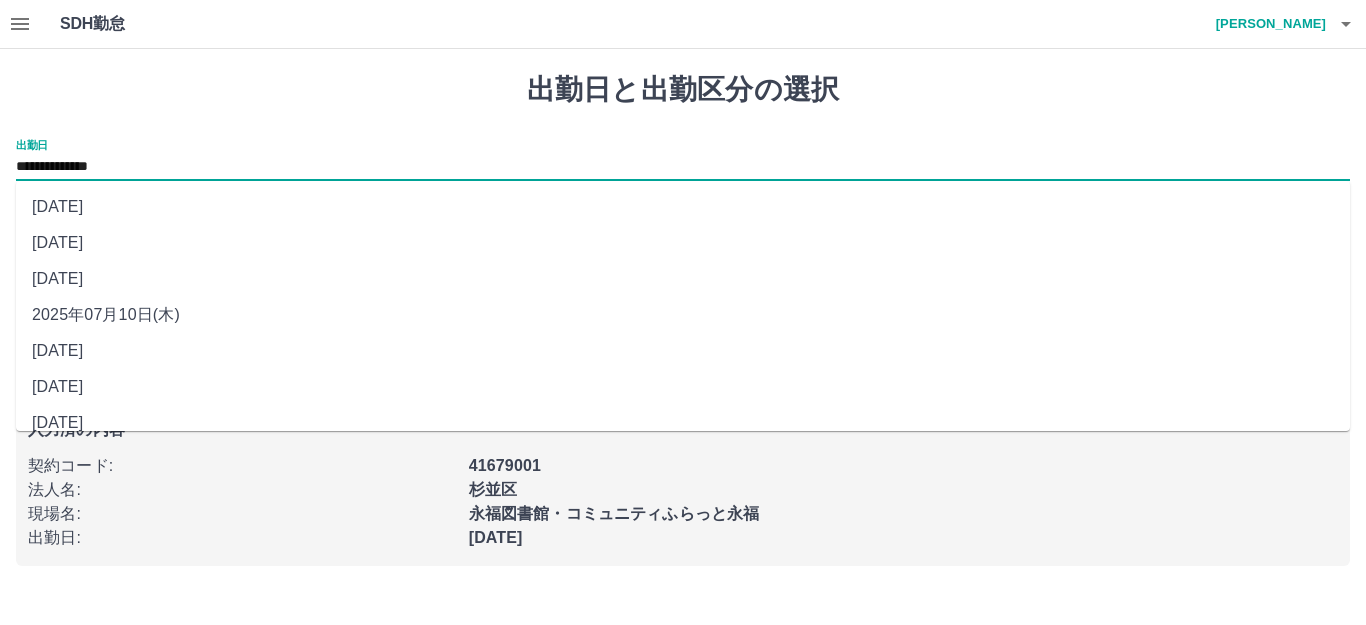 click on "[DATE]" at bounding box center [683, 279] 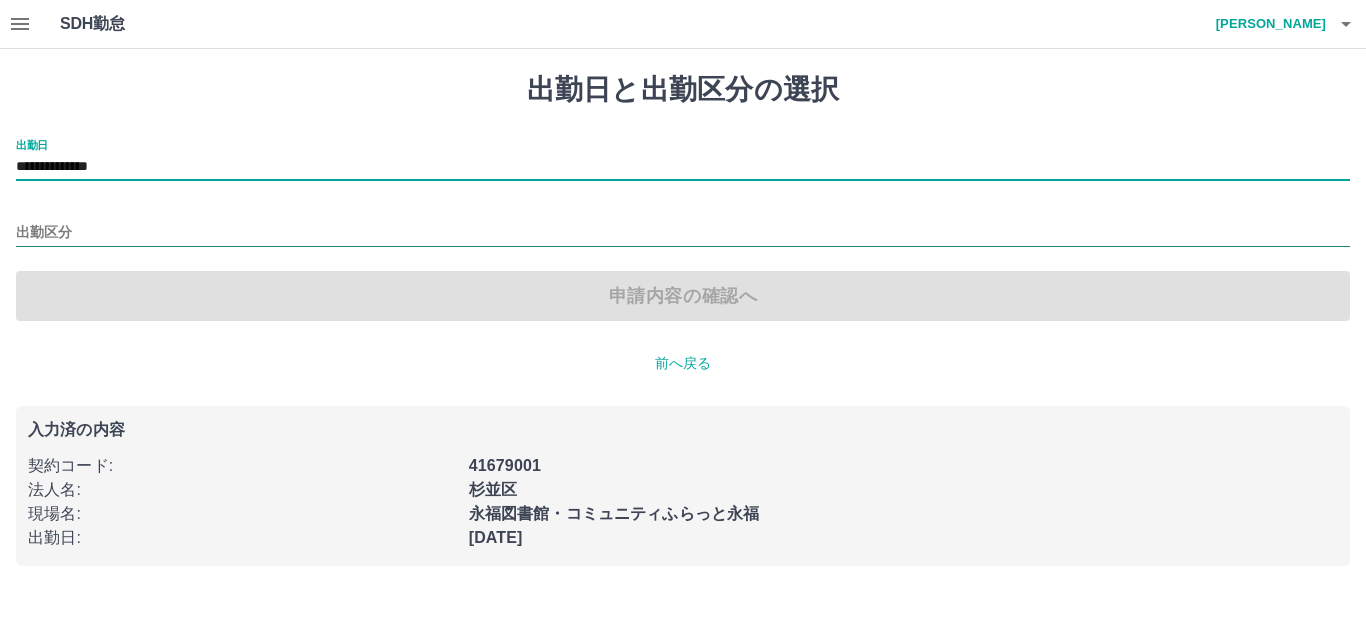 click on "出勤区分" at bounding box center [683, 233] 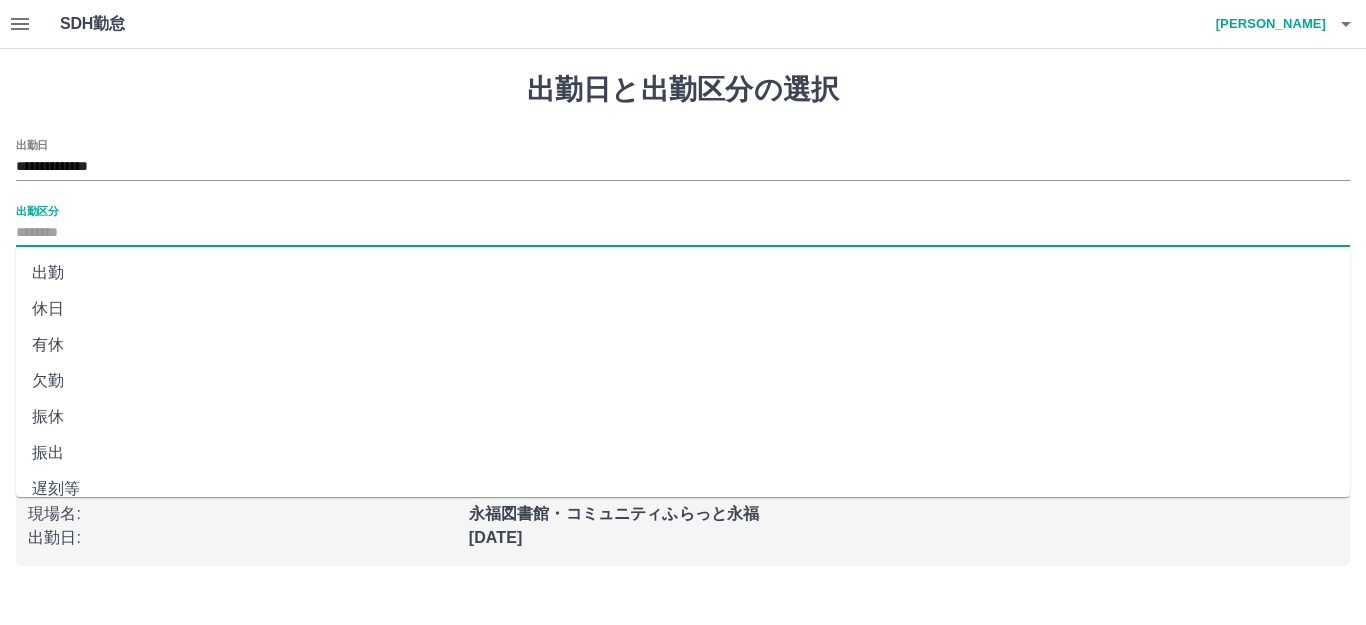 click on "休日" at bounding box center [683, 309] 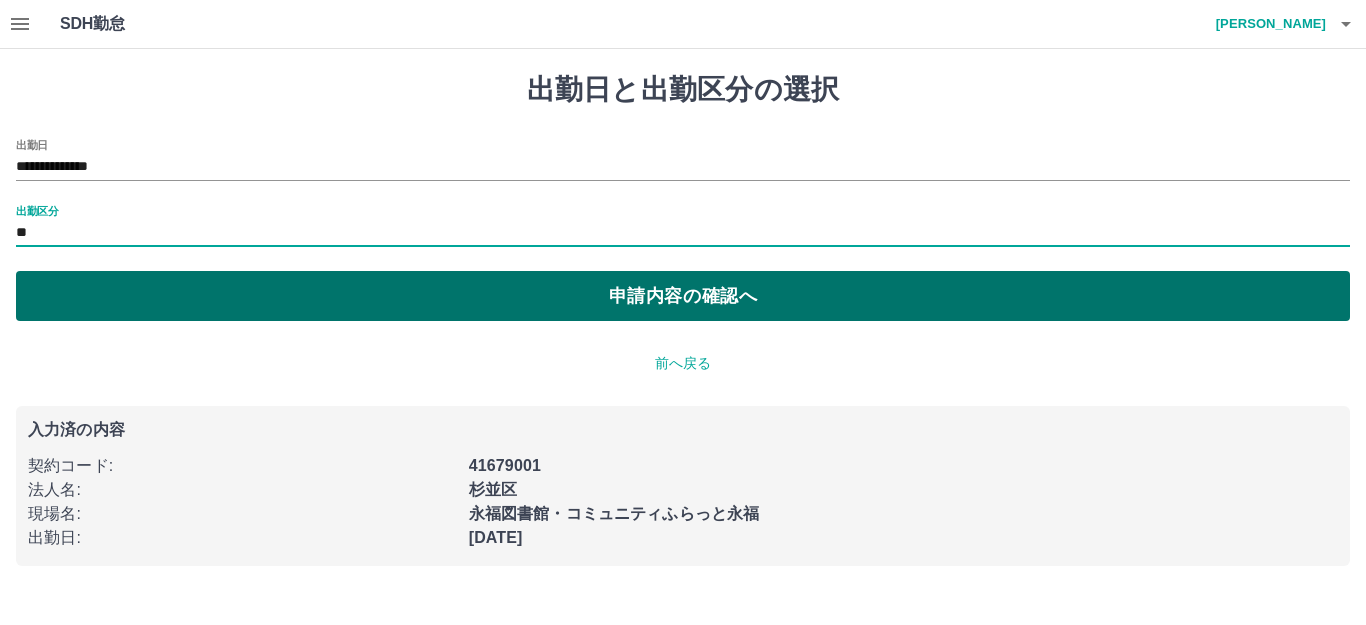 click on "申請内容の確認へ" at bounding box center (683, 296) 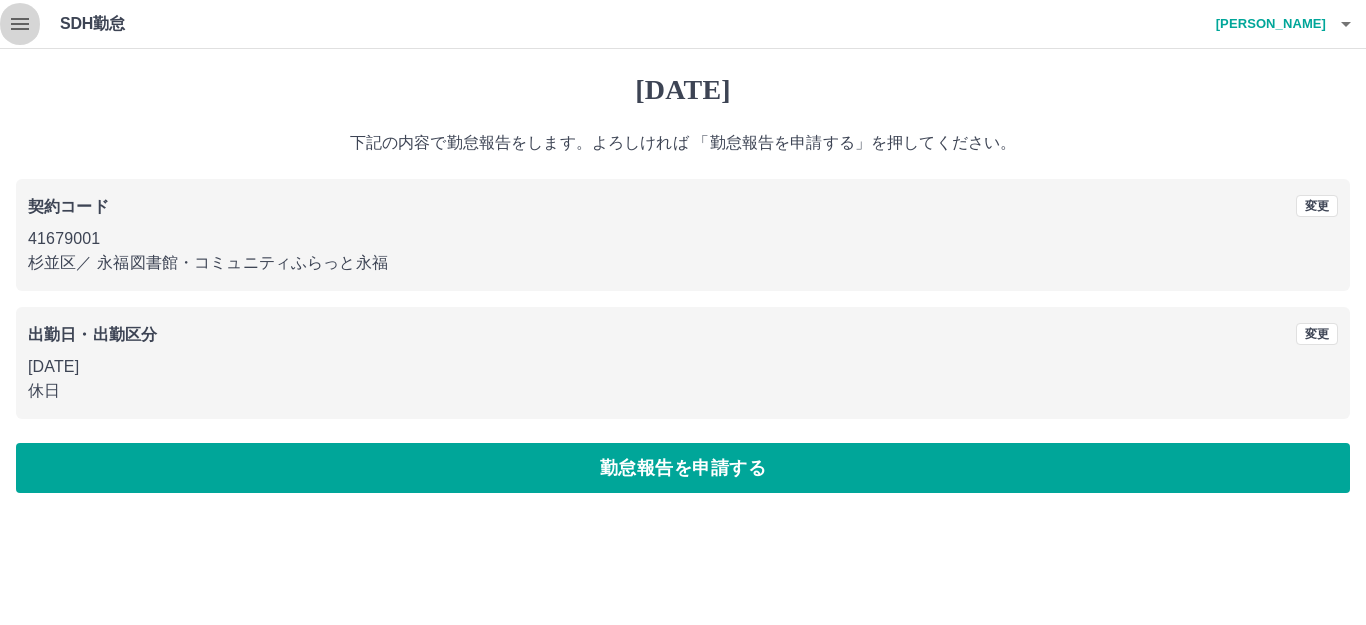click 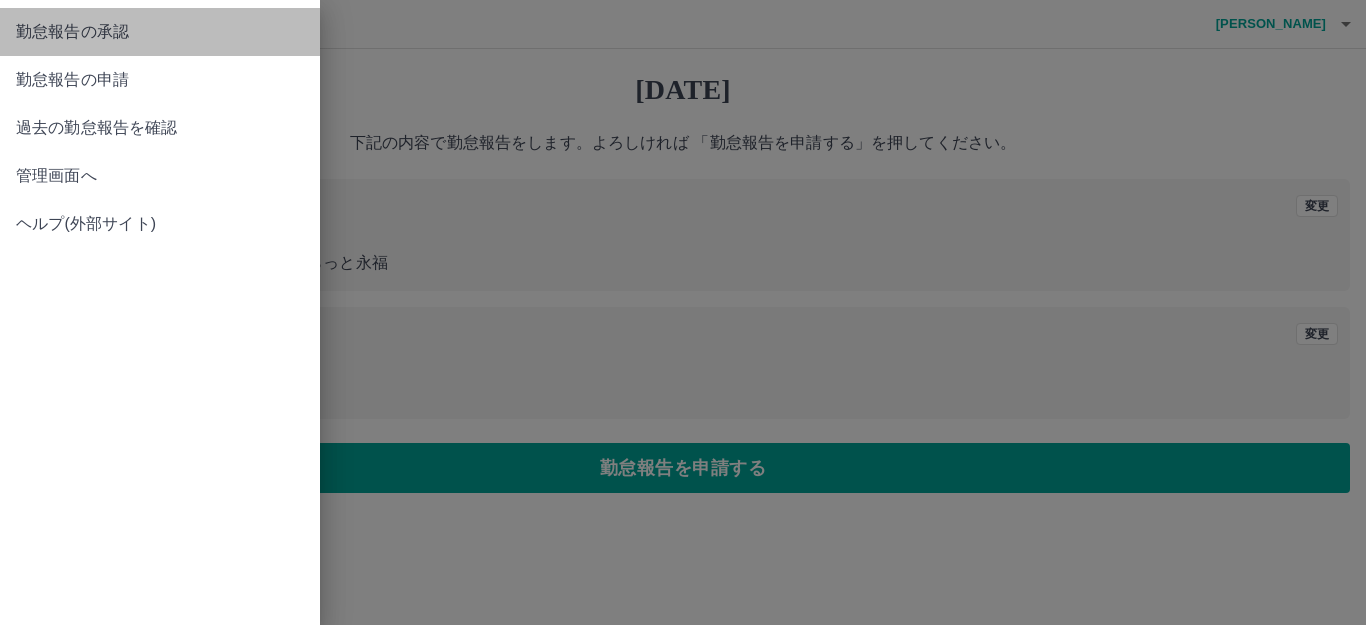 click on "勤怠報告の承認" at bounding box center (160, 32) 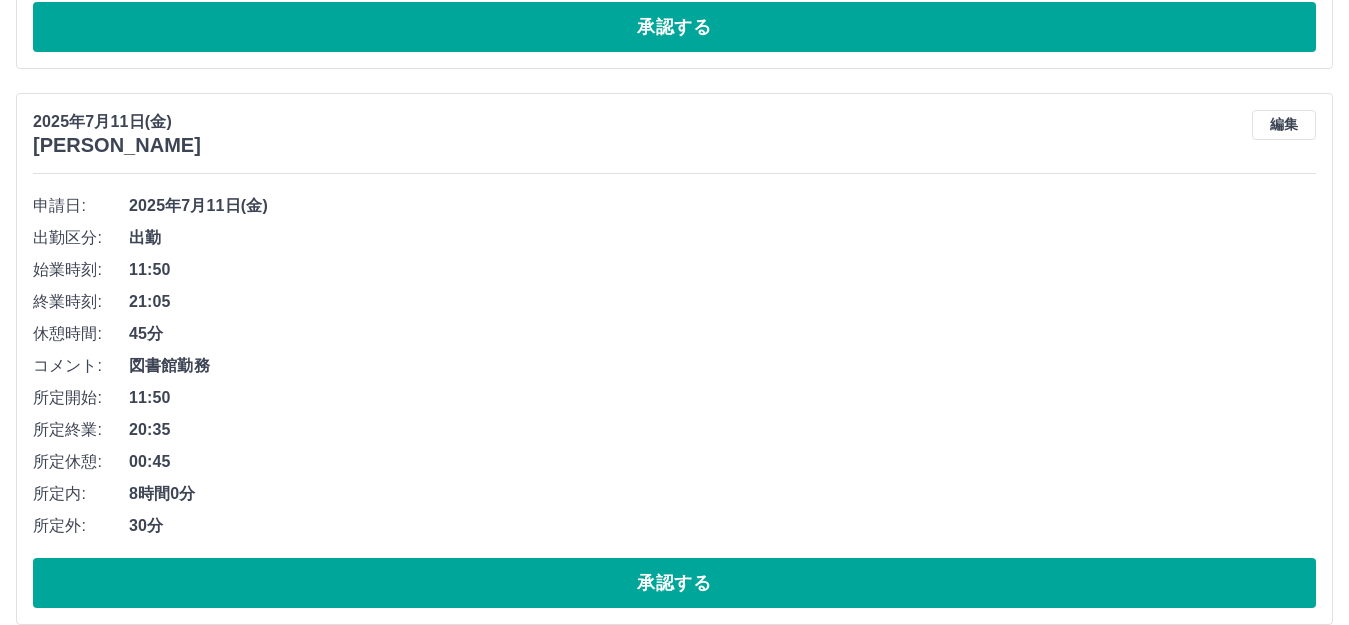 scroll, scrollTop: 11579, scrollLeft: 0, axis: vertical 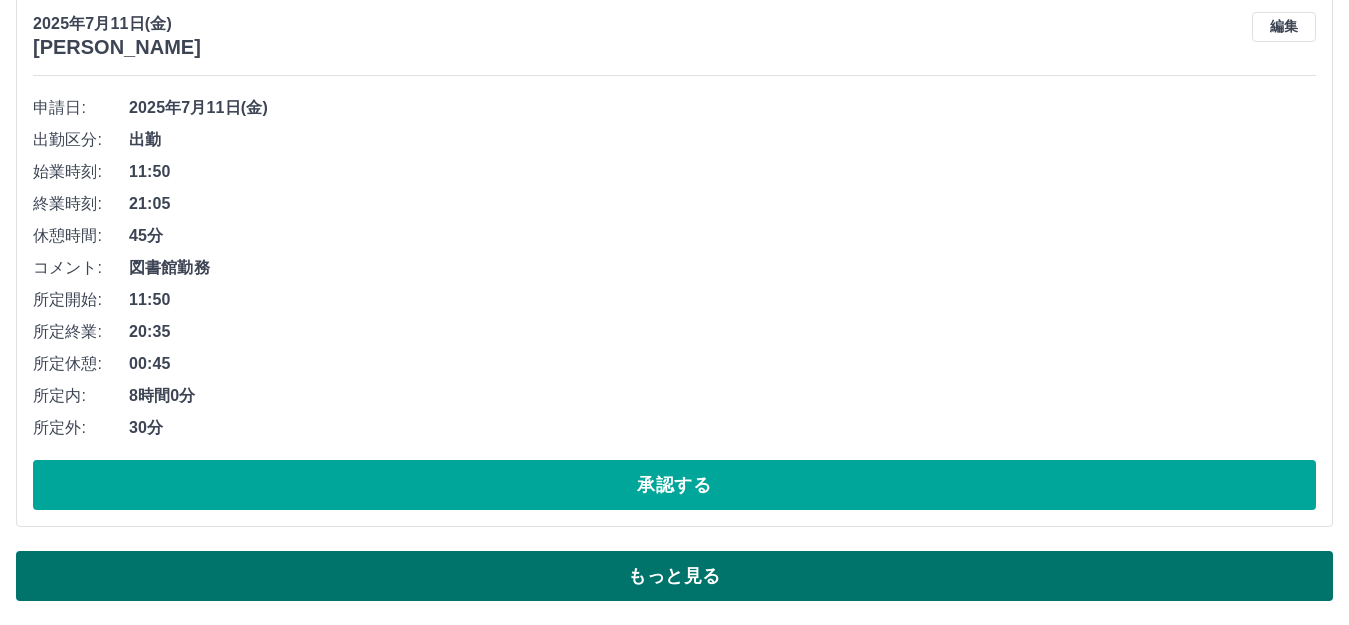 click on "もっと見る" at bounding box center [674, 576] 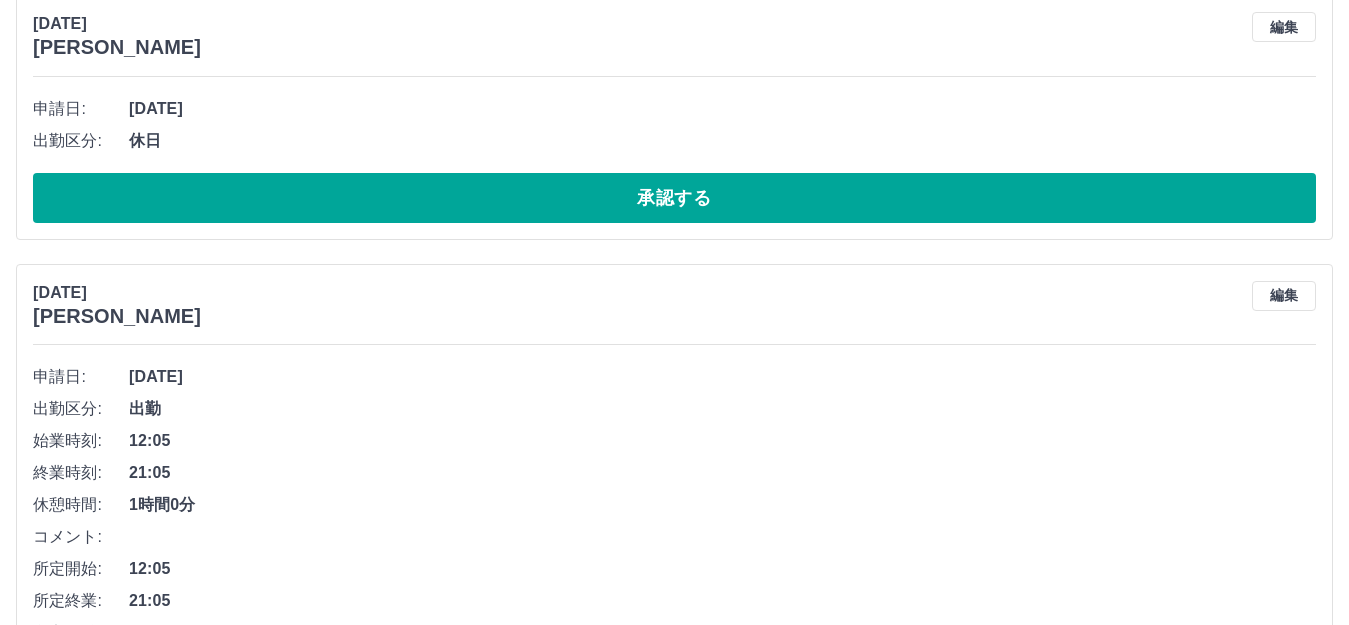 scroll, scrollTop: 6874, scrollLeft: 0, axis: vertical 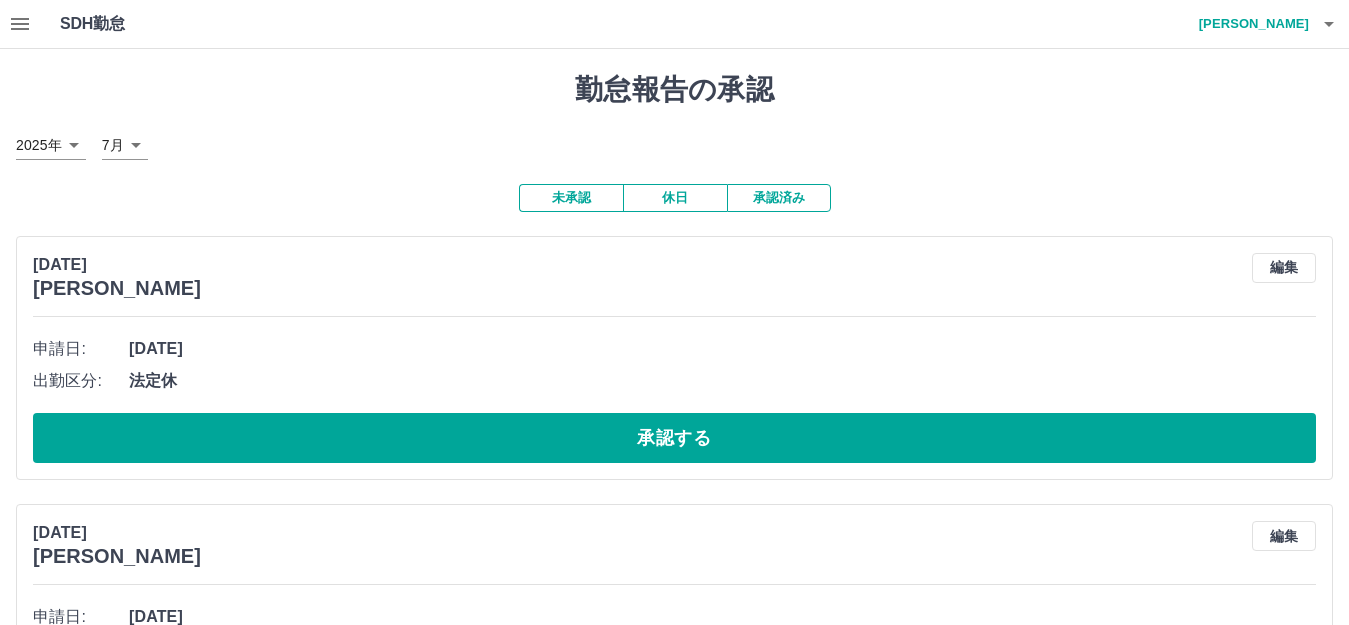 click 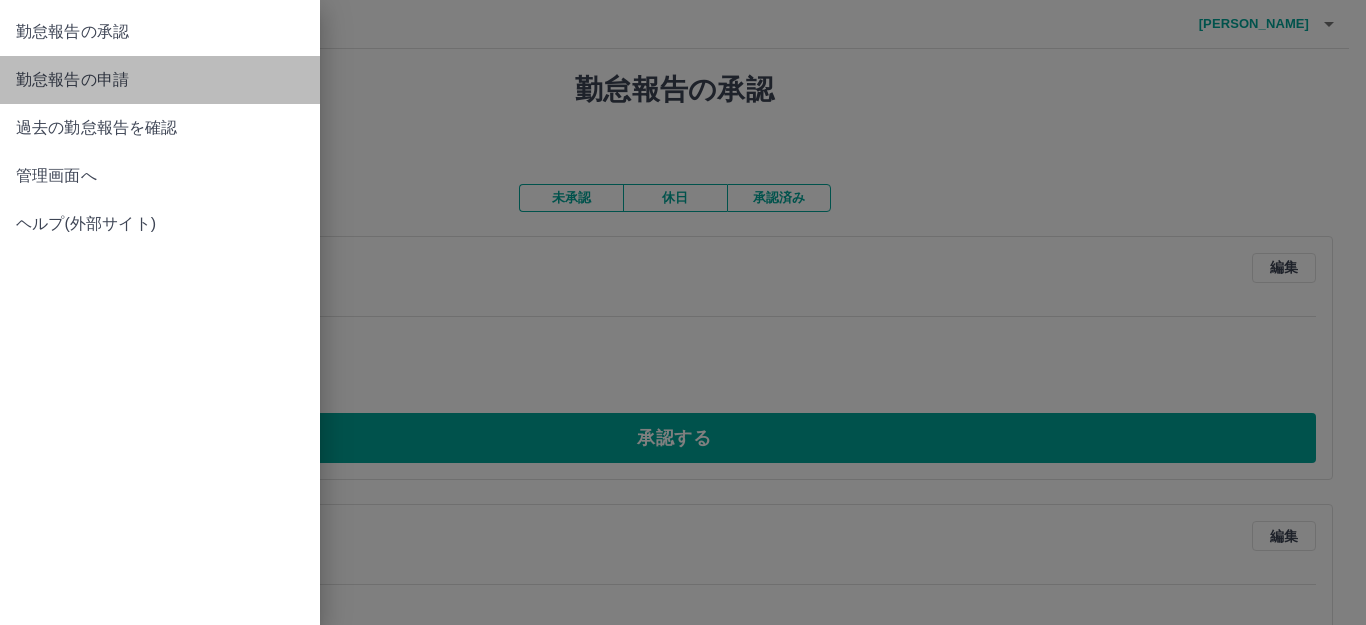 click on "勤怠報告の申請" at bounding box center [160, 80] 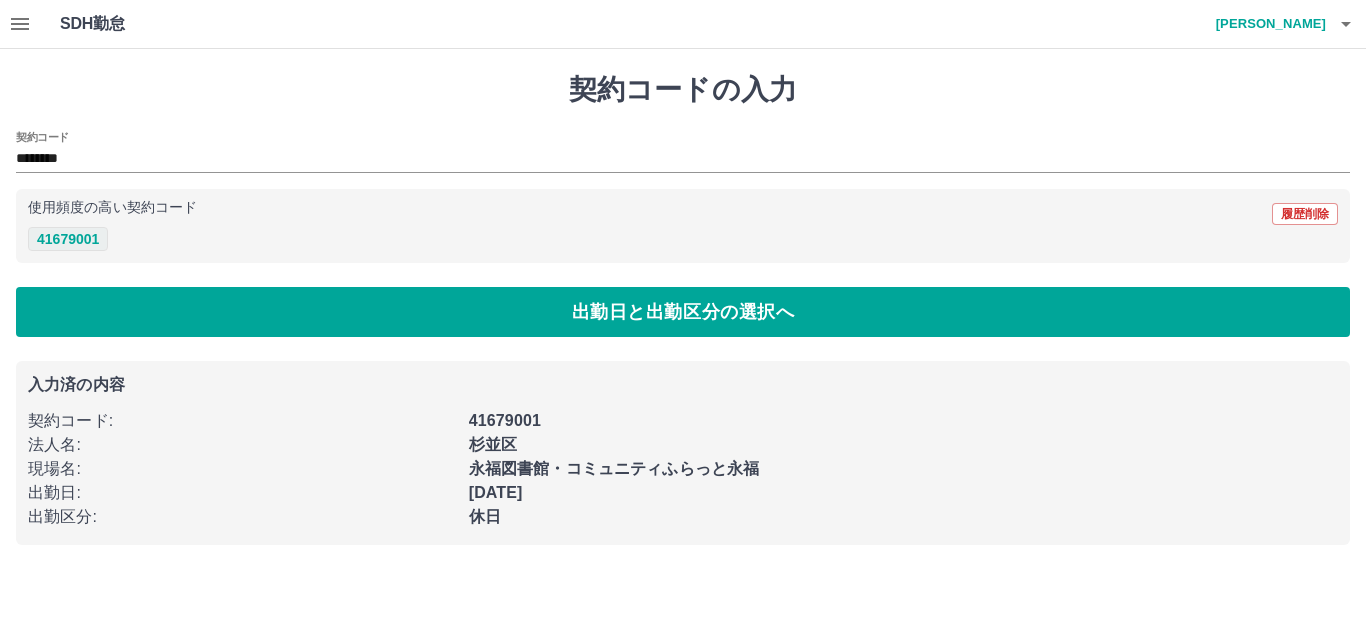 click on "41679001" at bounding box center [68, 239] 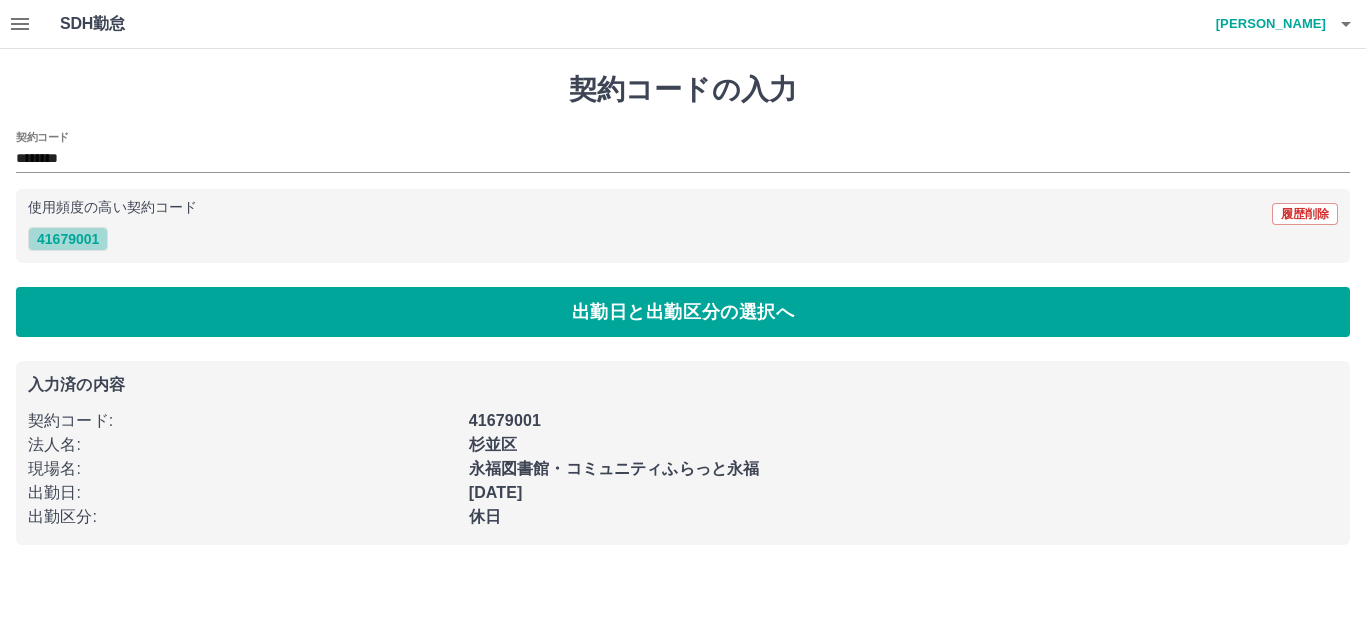 drag, startPoint x: 75, startPoint y: 237, endPoint x: 89, endPoint y: 233, distance: 14.56022 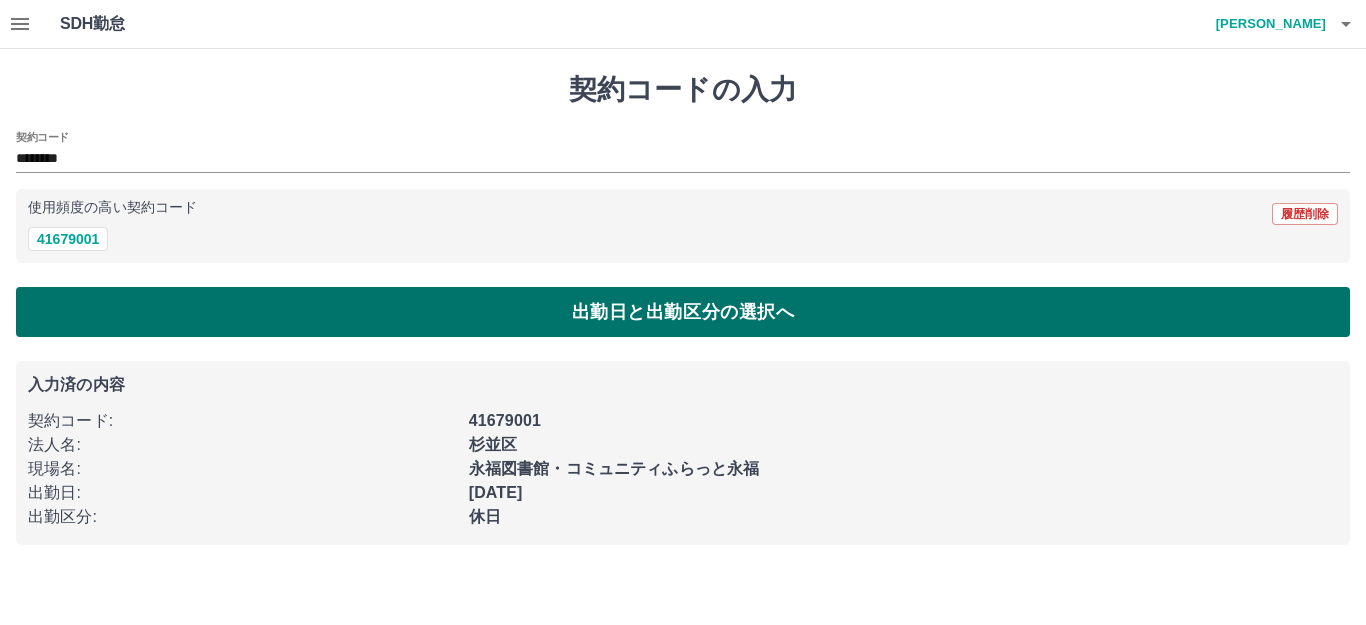 click on "出勤日と出勤区分の選択へ" at bounding box center (683, 312) 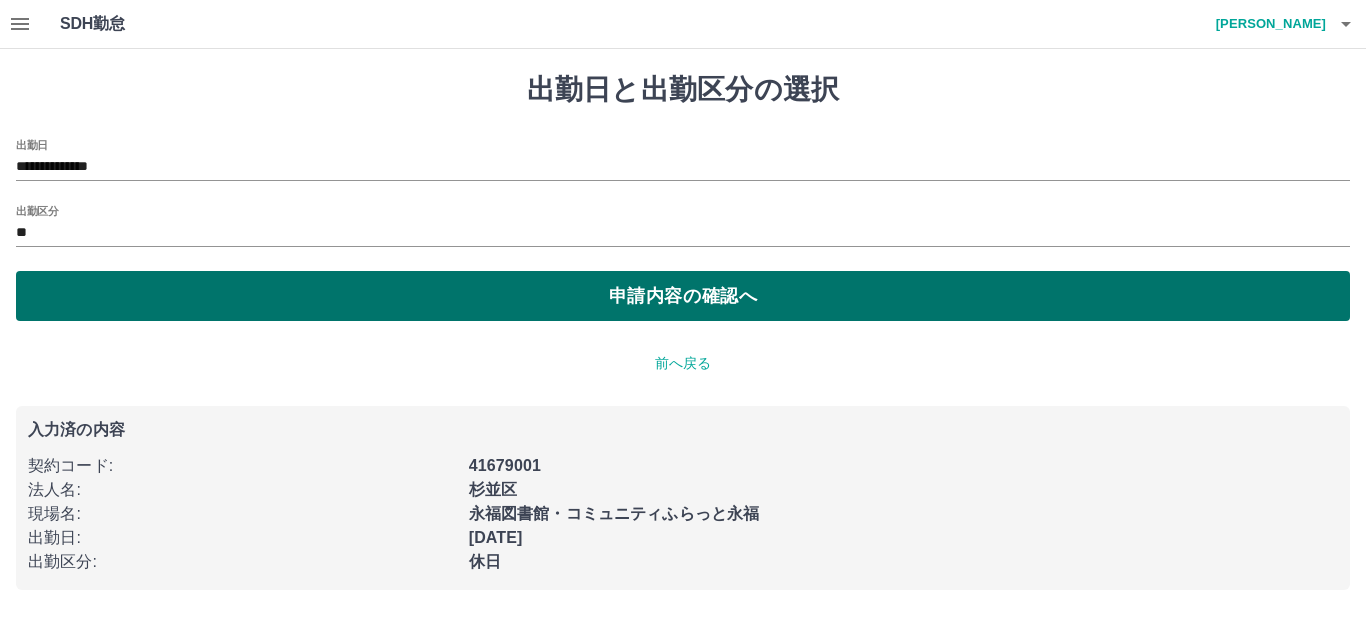 click on "申請内容の確認へ" at bounding box center (683, 296) 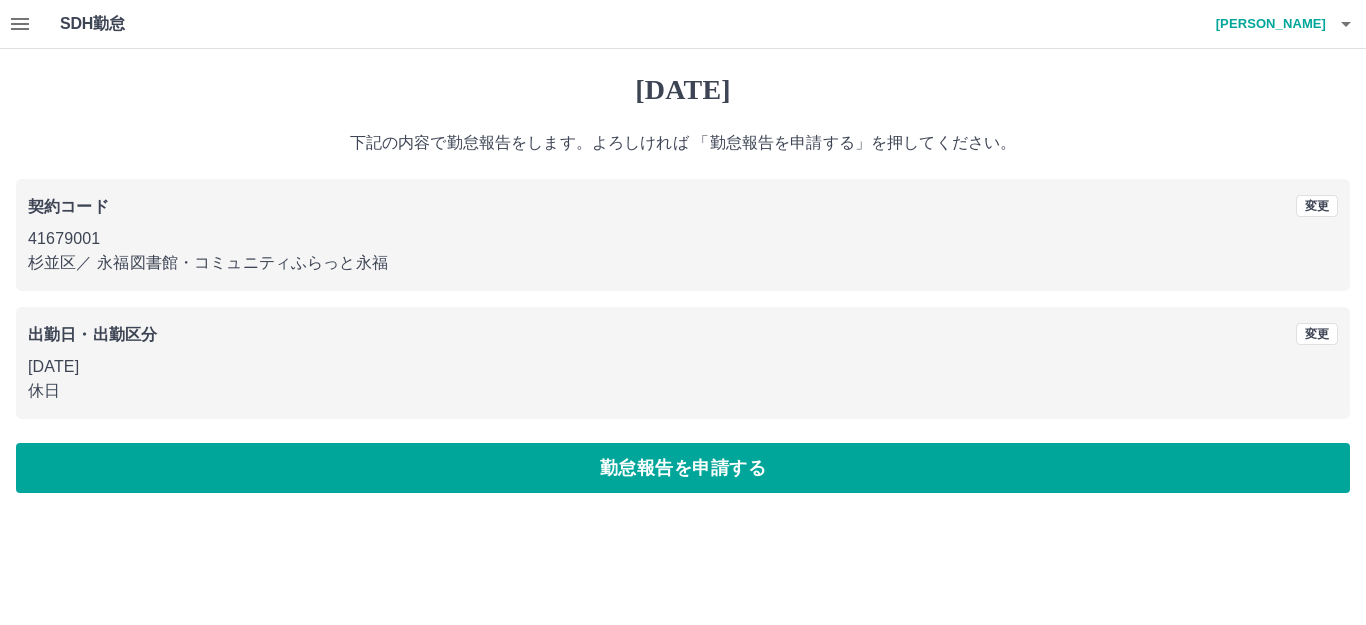 click on "勤怠報告を申請する" at bounding box center [683, 468] 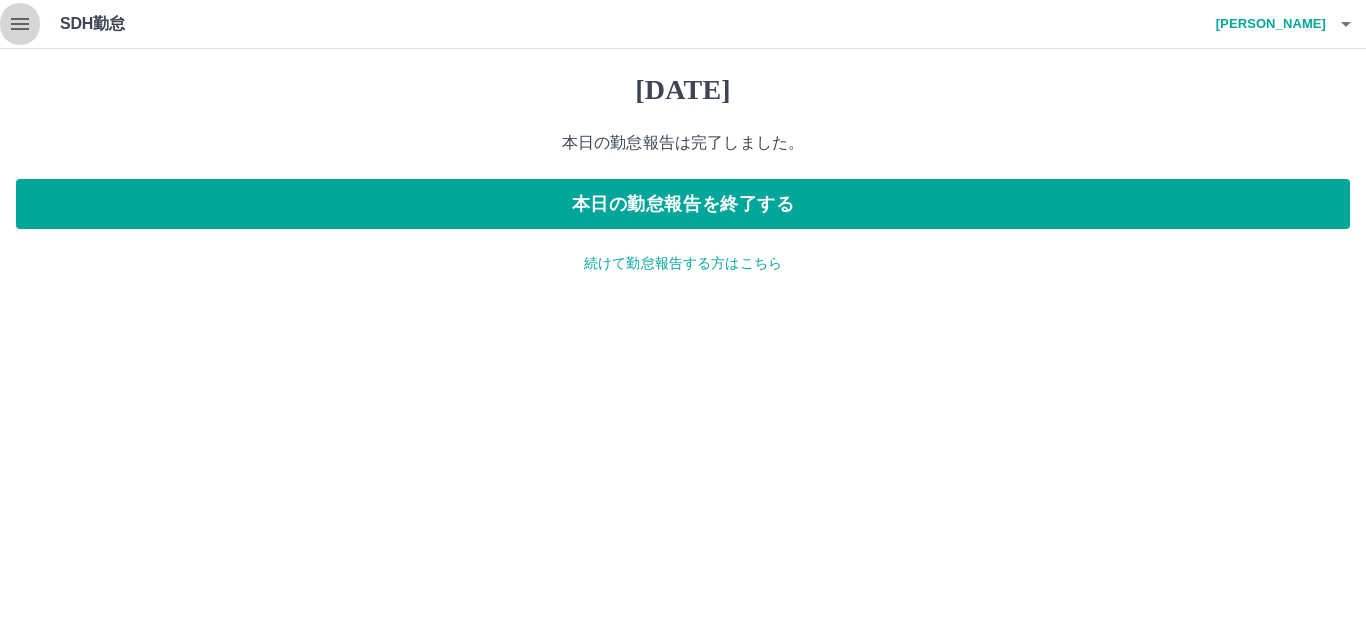click 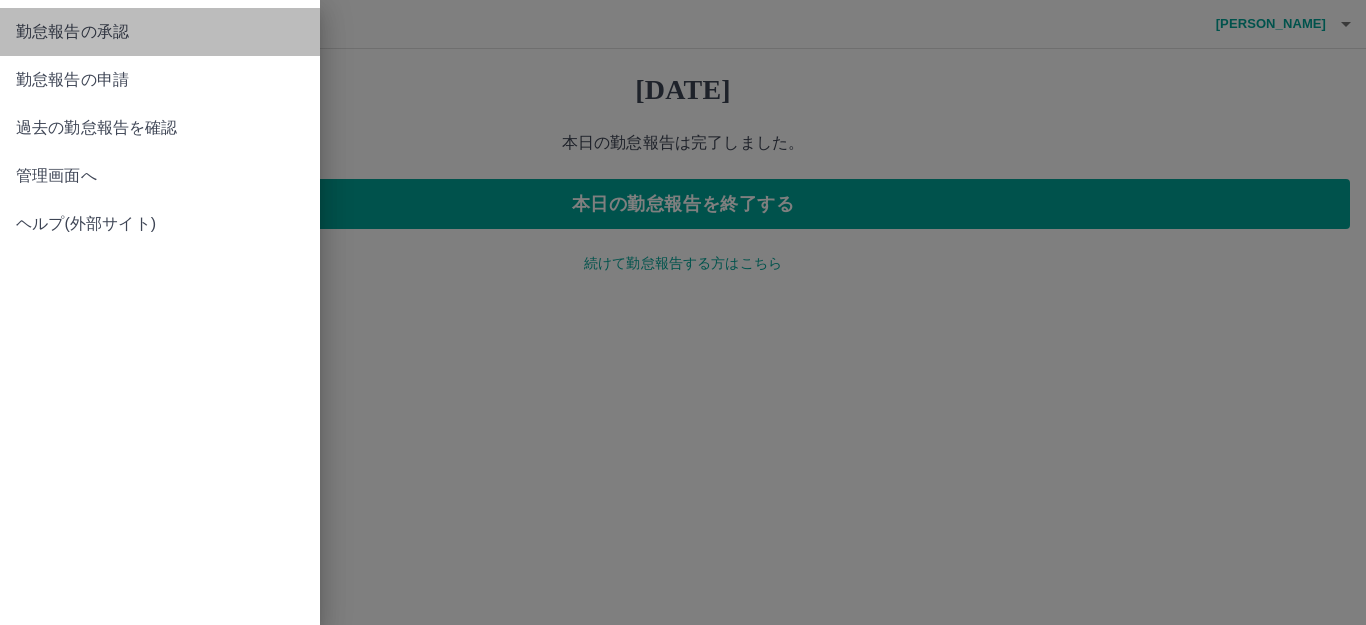 click on "勤怠報告の承認" at bounding box center (160, 32) 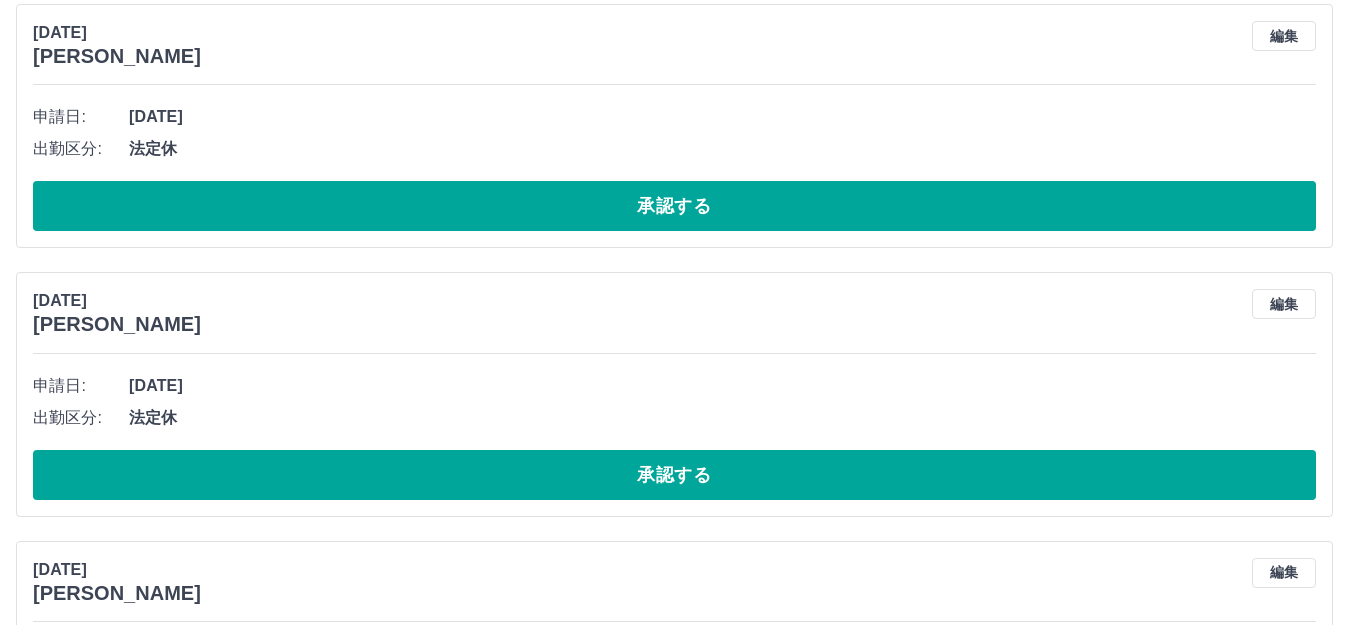 scroll, scrollTop: 1200, scrollLeft: 0, axis: vertical 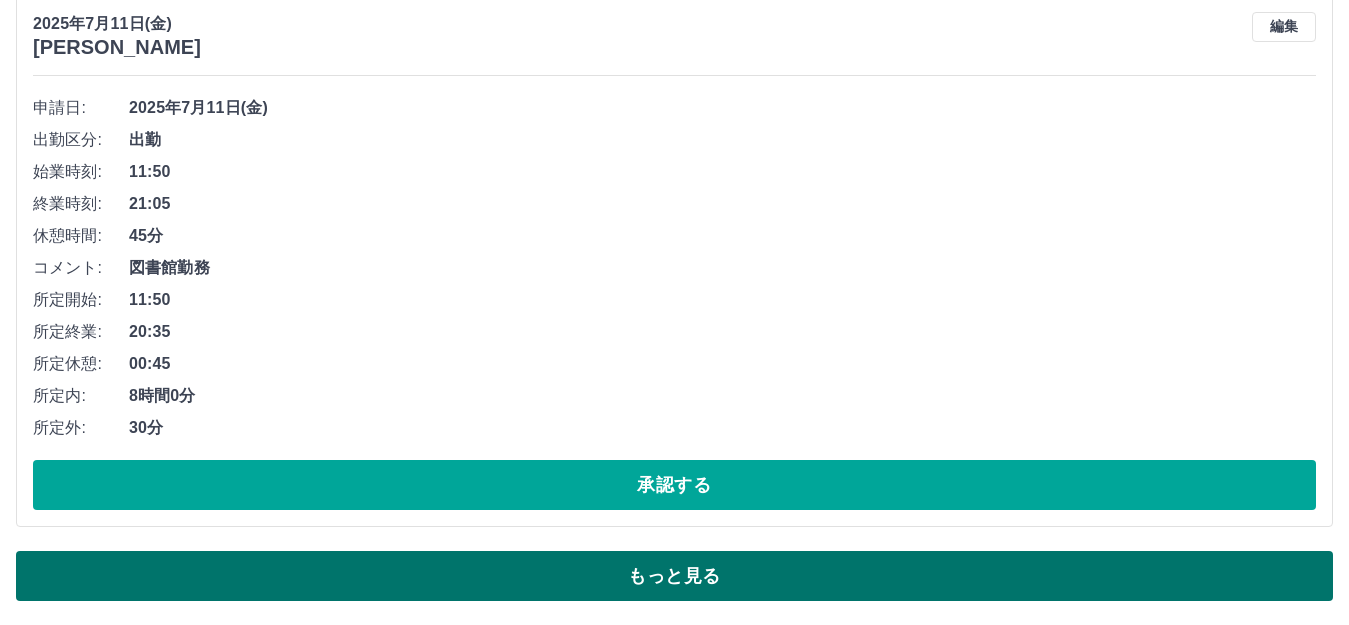 click on "もっと見る" at bounding box center [674, 576] 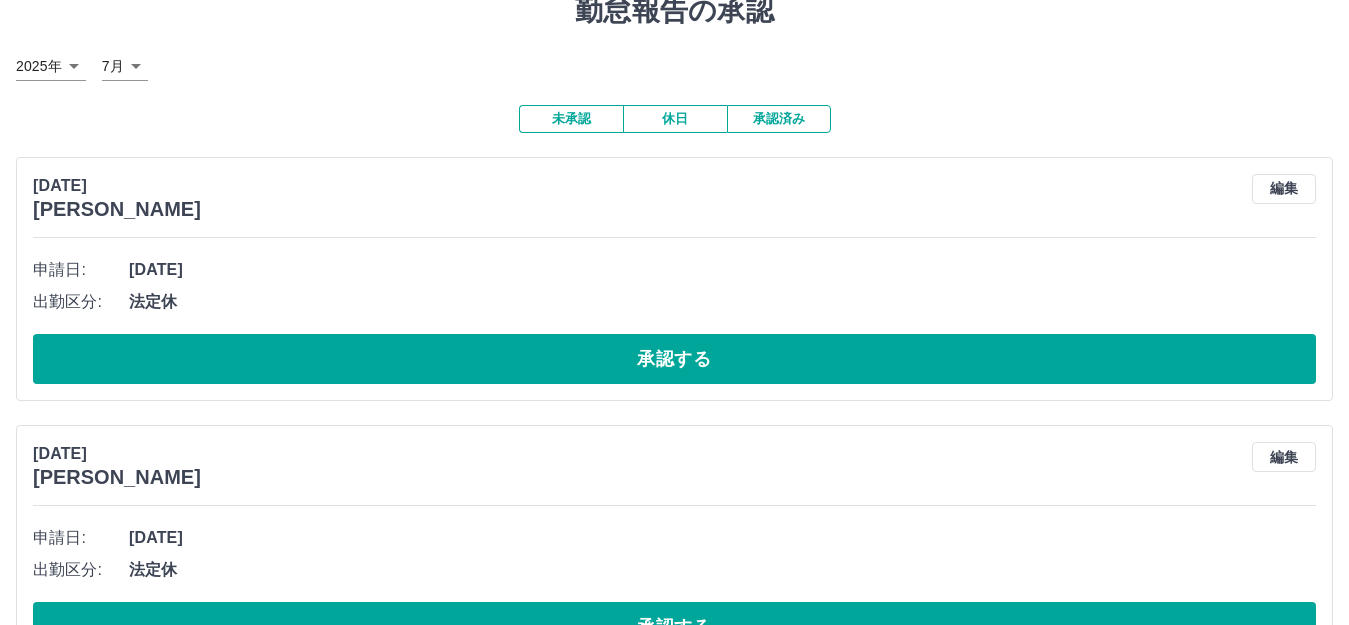 scroll, scrollTop: 0, scrollLeft: 0, axis: both 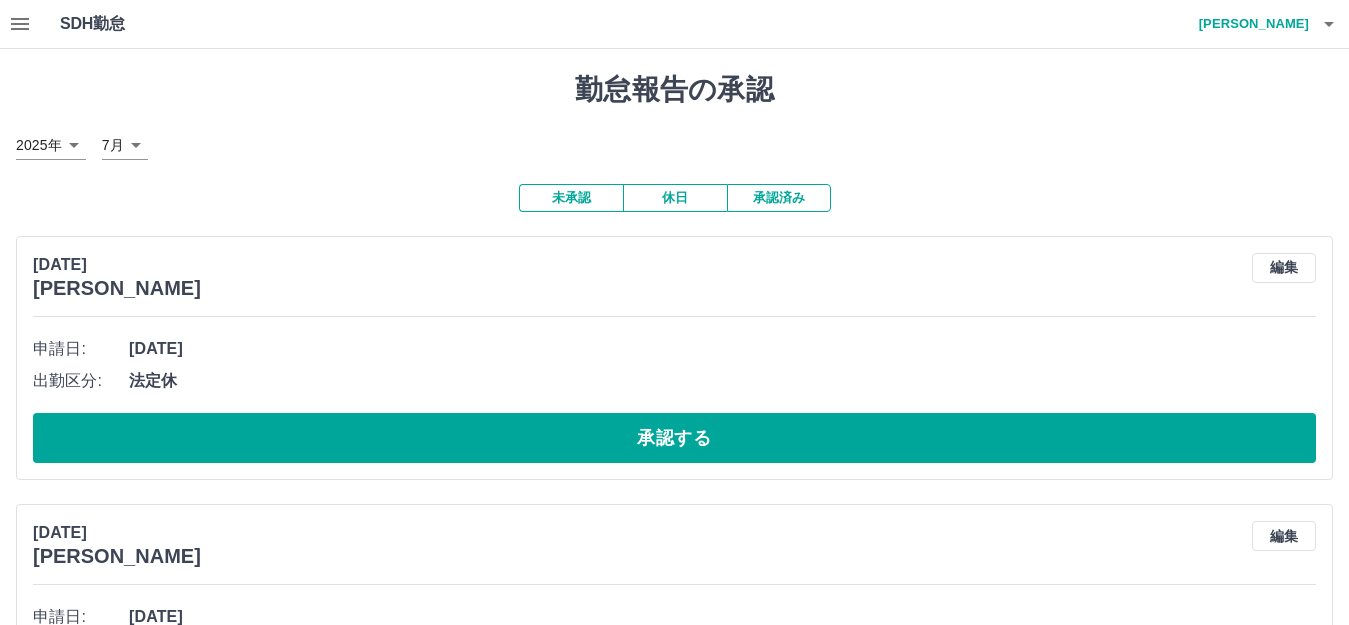 click at bounding box center [20, 24] 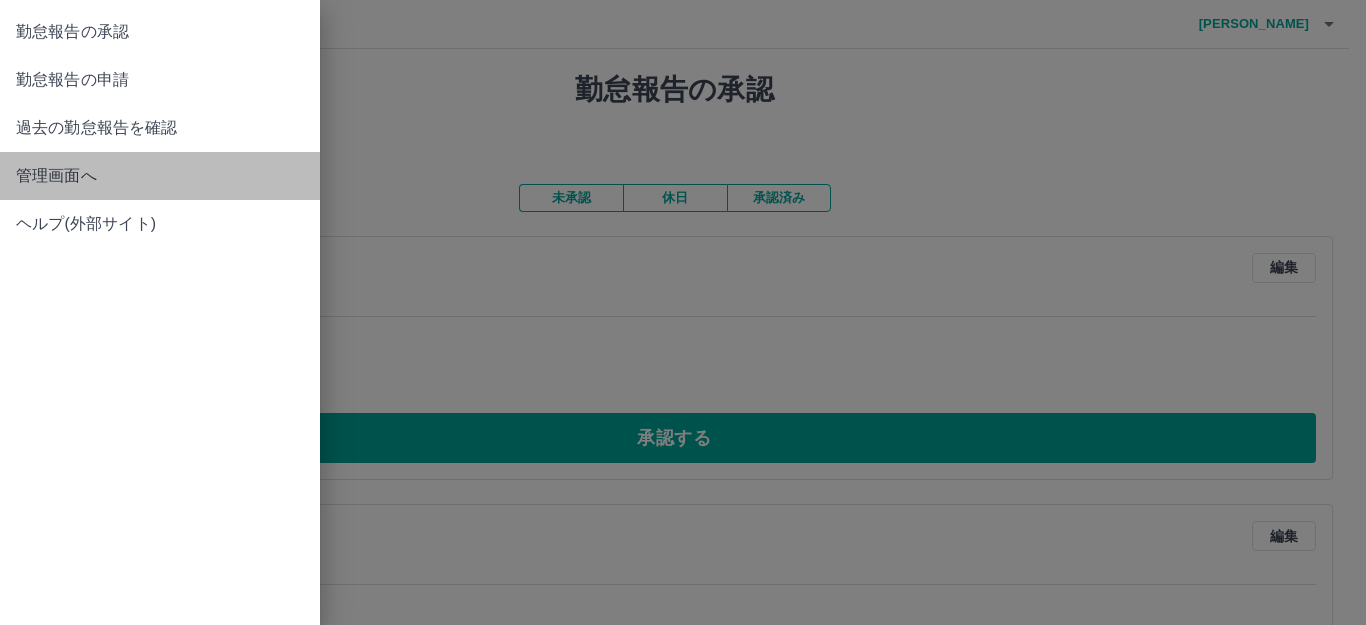 drag, startPoint x: 87, startPoint y: 174, endPoint x: 188, endPoint y: 195, distance: 103.16007 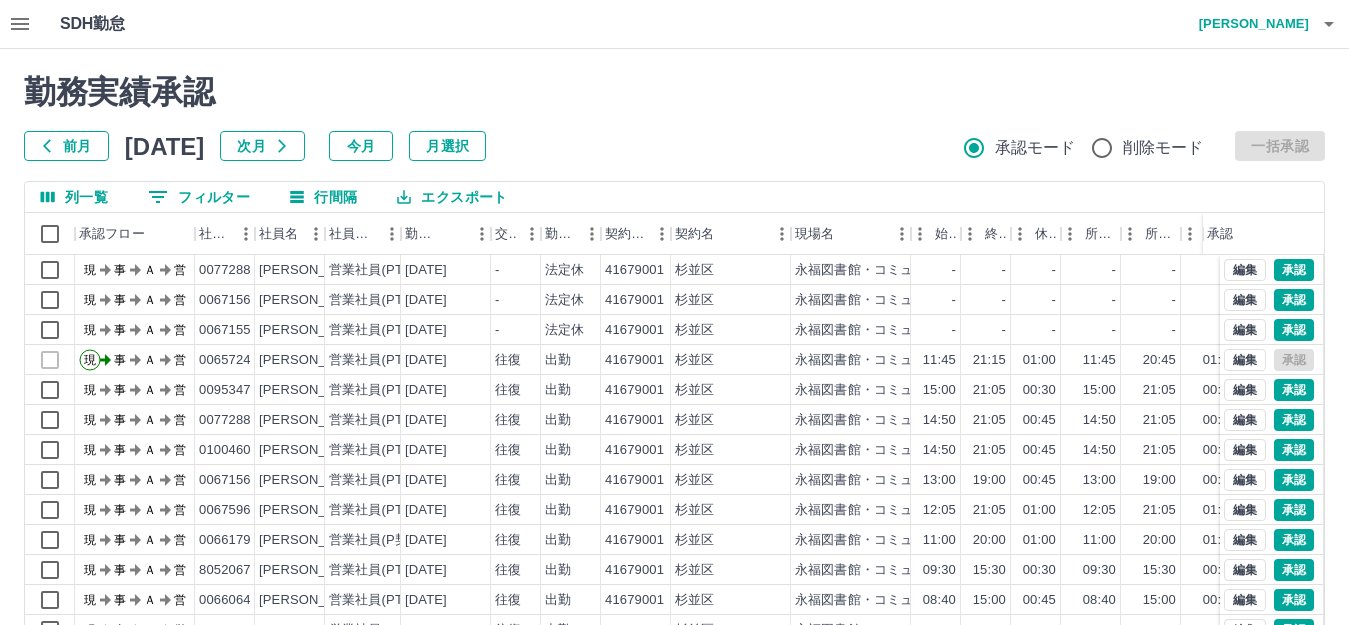 scroll, scrollTop: 104, scrollLeft: 0, axis: vertical 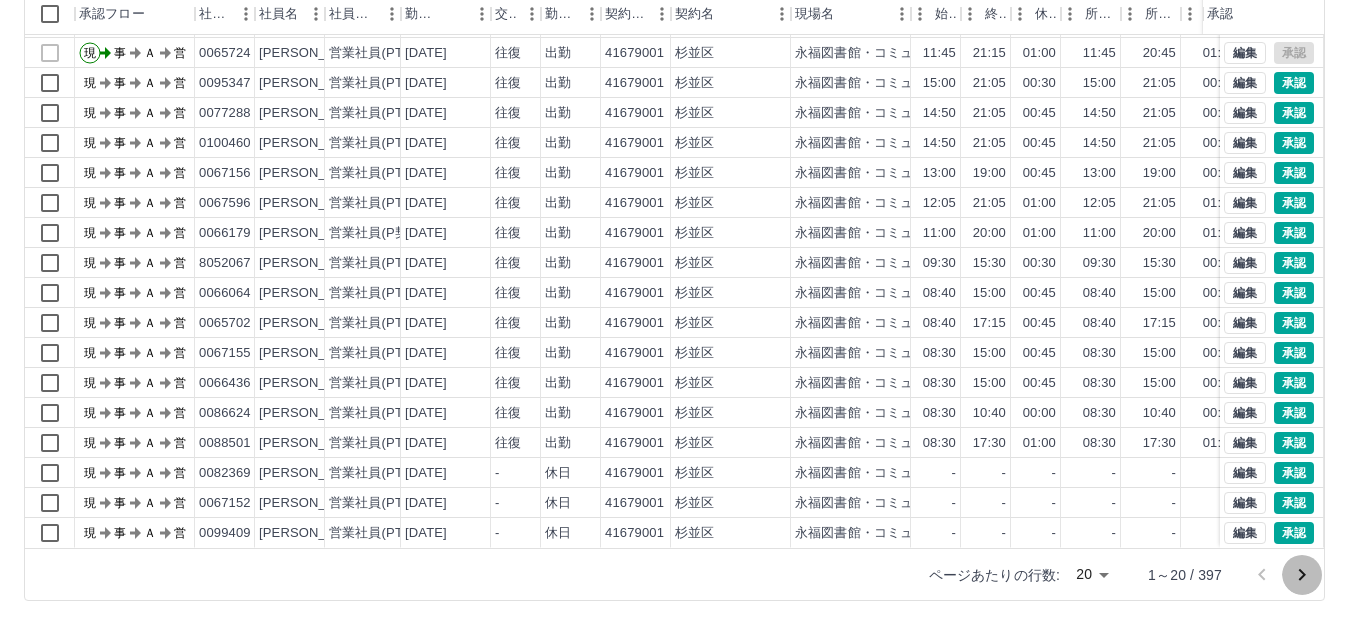 click 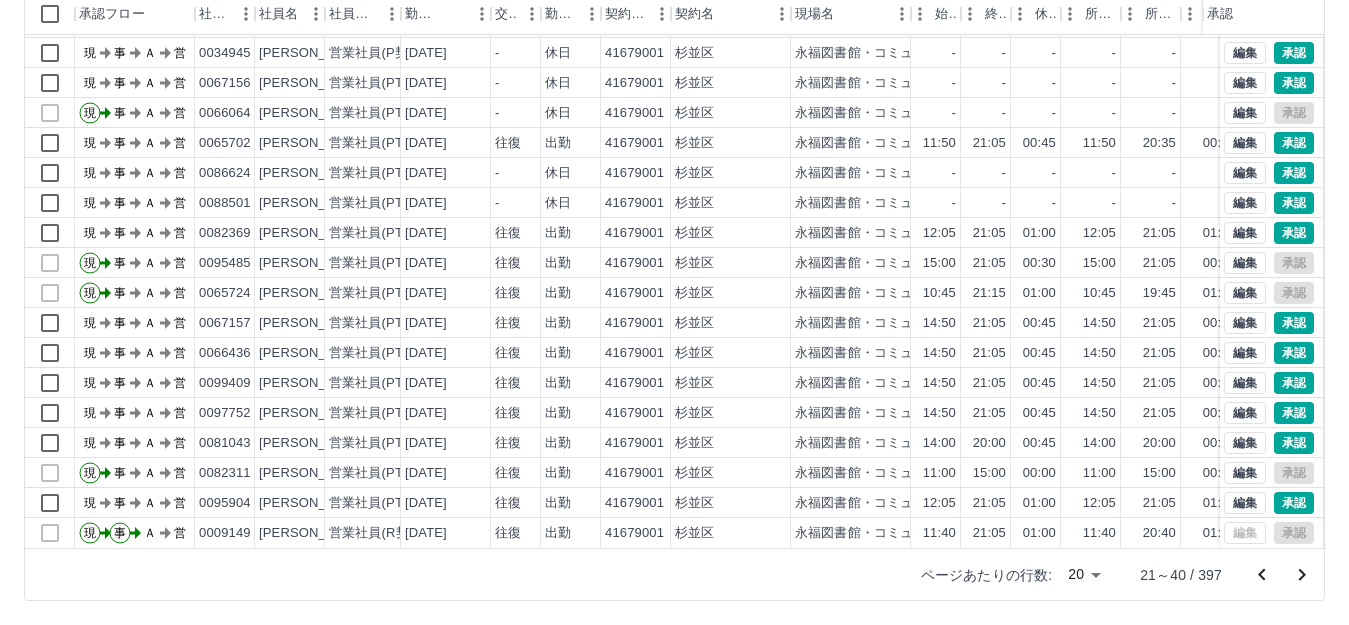 scroll, scrollTop: 0, scrollLeft: 0, axis: both 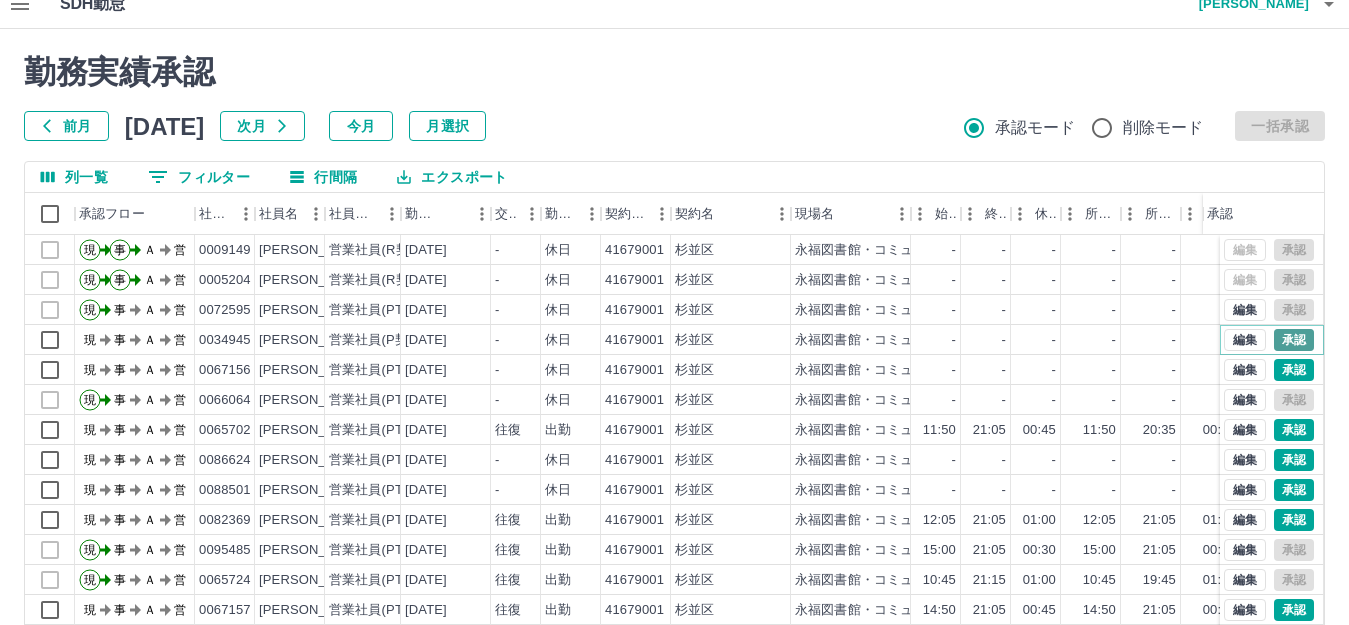 click on "承認" at bounding box center (1294, 340) 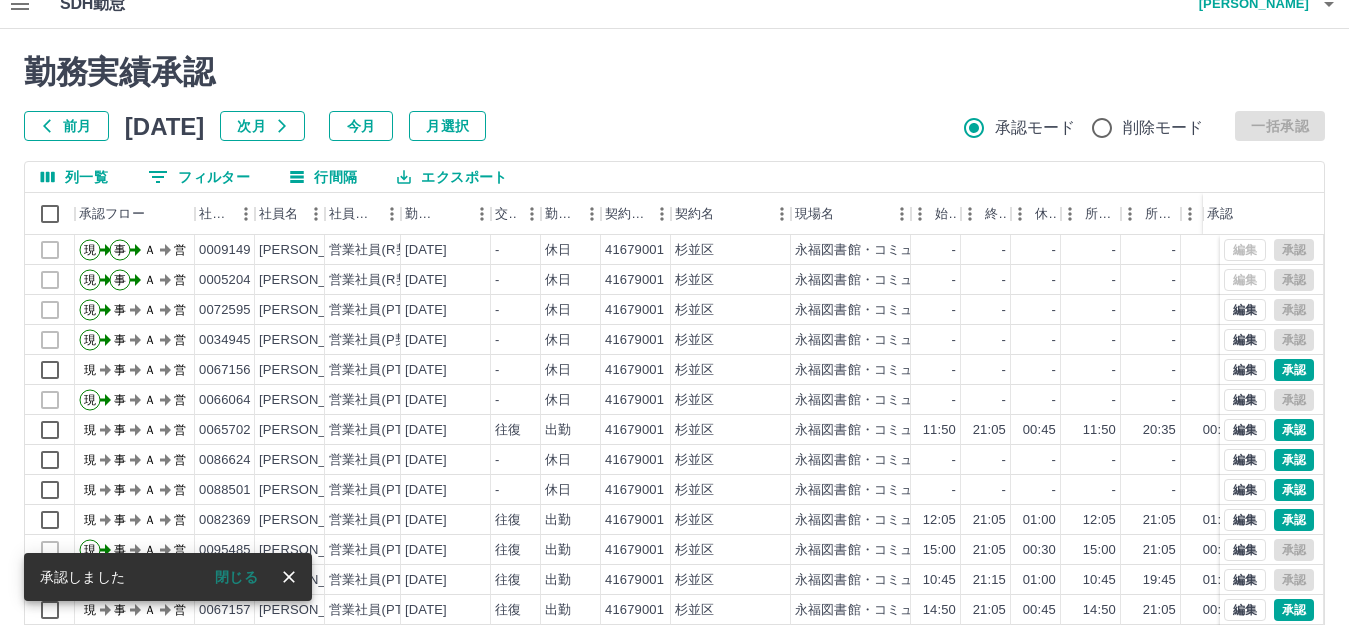 click at bounding box center [20, 4] 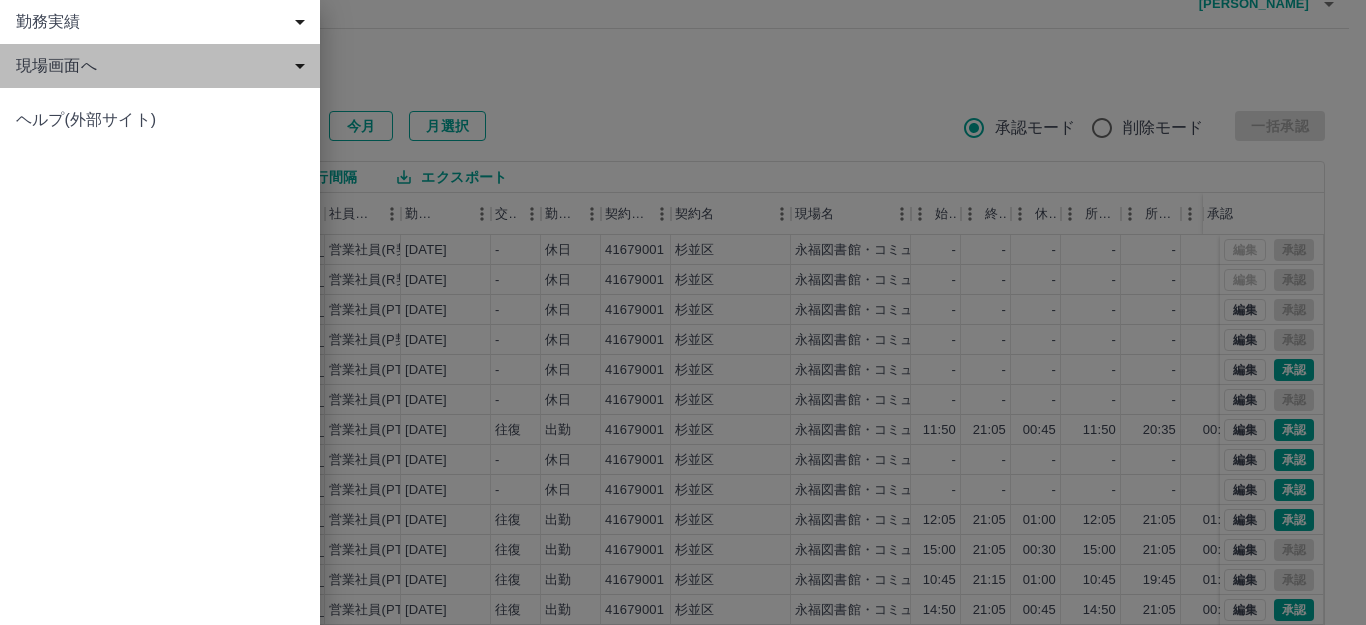 click on "現場画面へ" at bounding box center [164, 66] 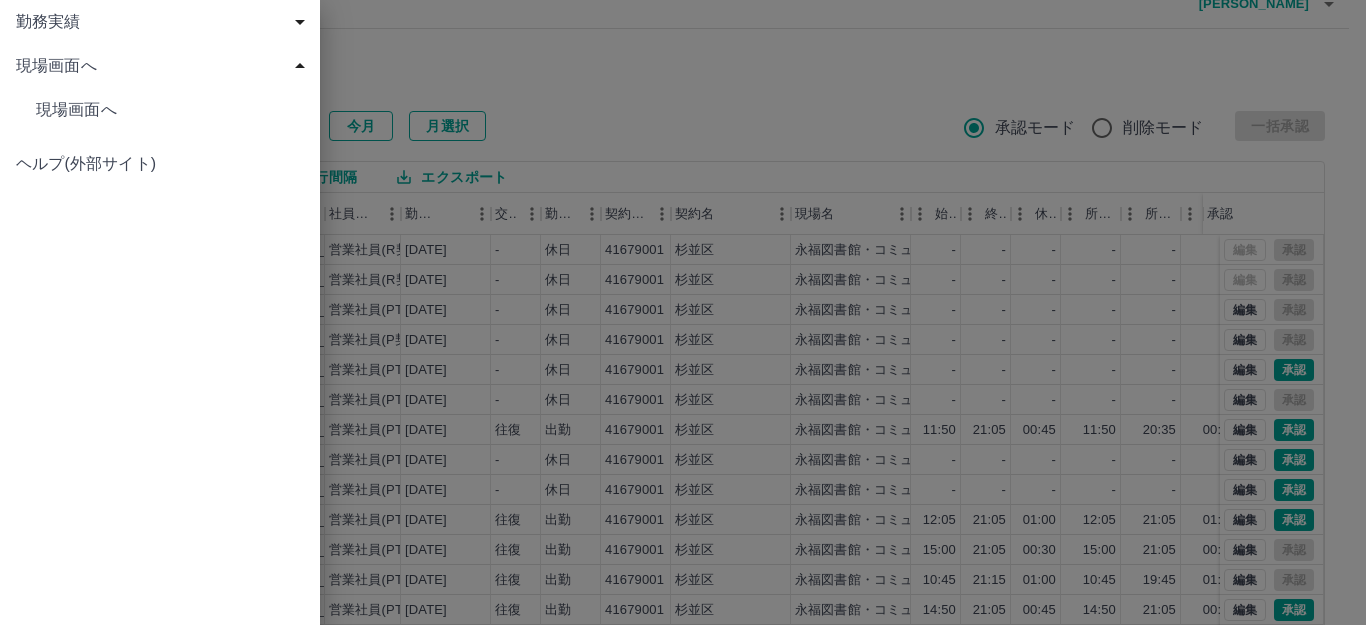 click on "現場画面へ" at bounding box center (170, 110) 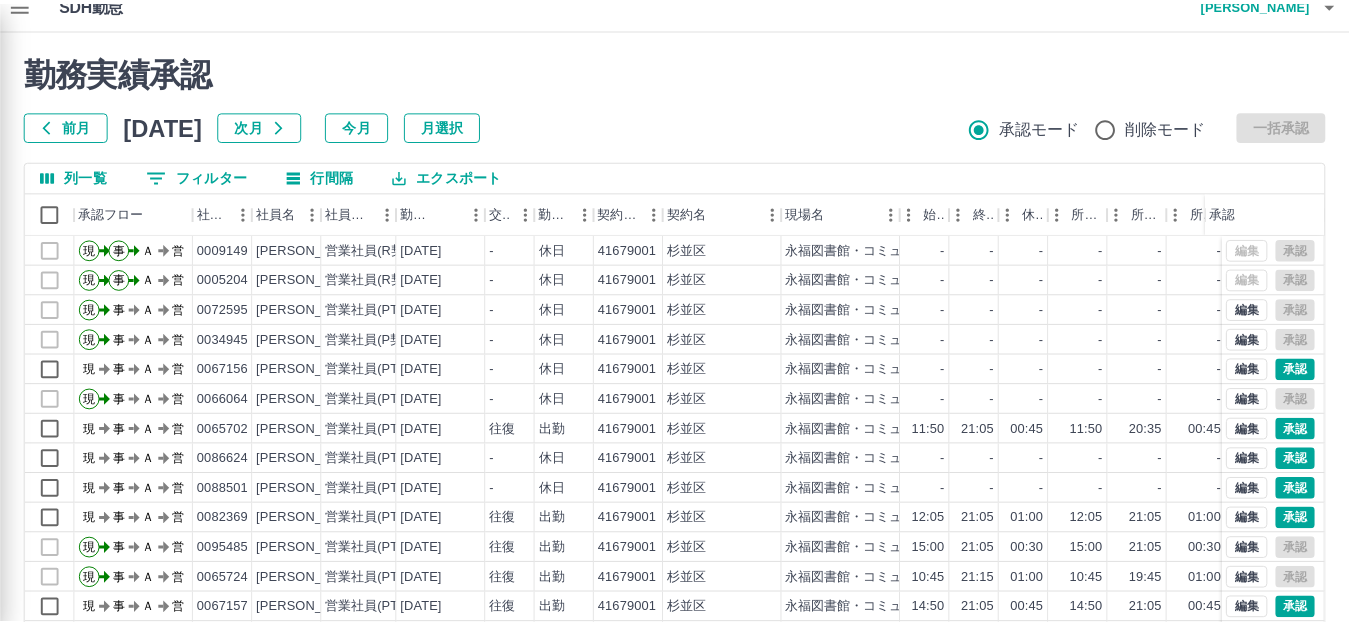 scroll, scrollTop: 0, scrollLeft: 0, axis: both 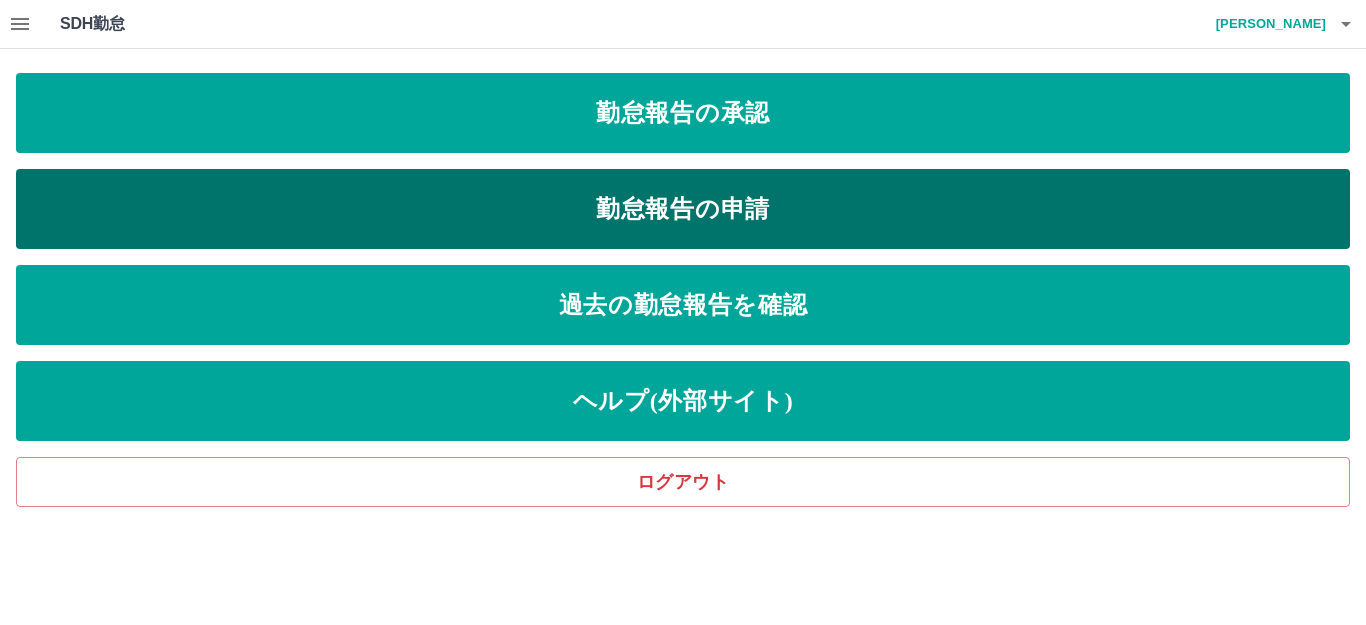 click on "勤怠報告の申請" at bounding box center (683, 209) 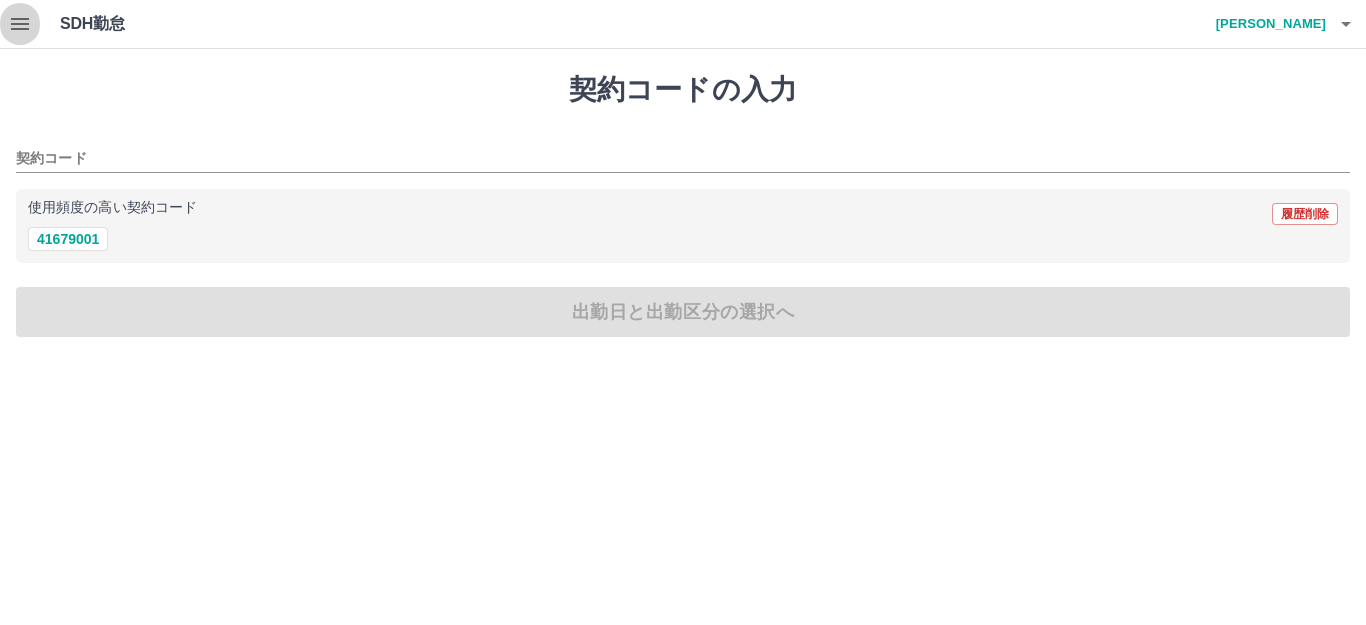 click 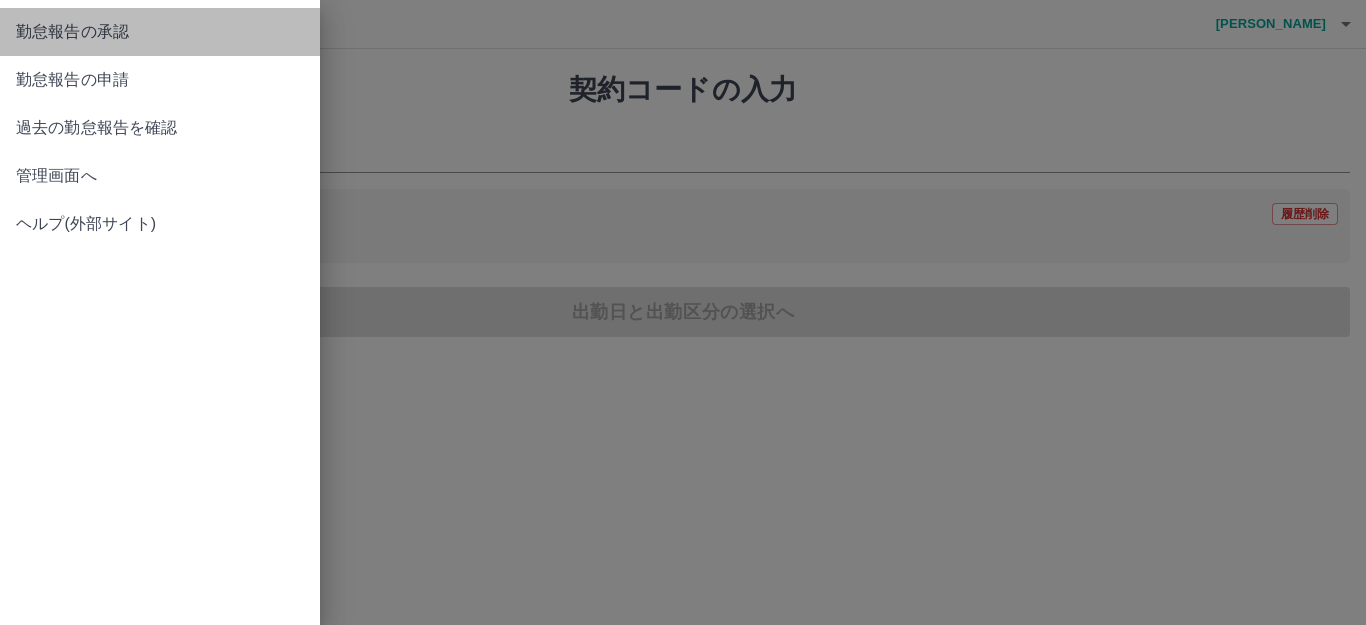 click on "勤怠報告の承認" at bounding box center [160, 32] 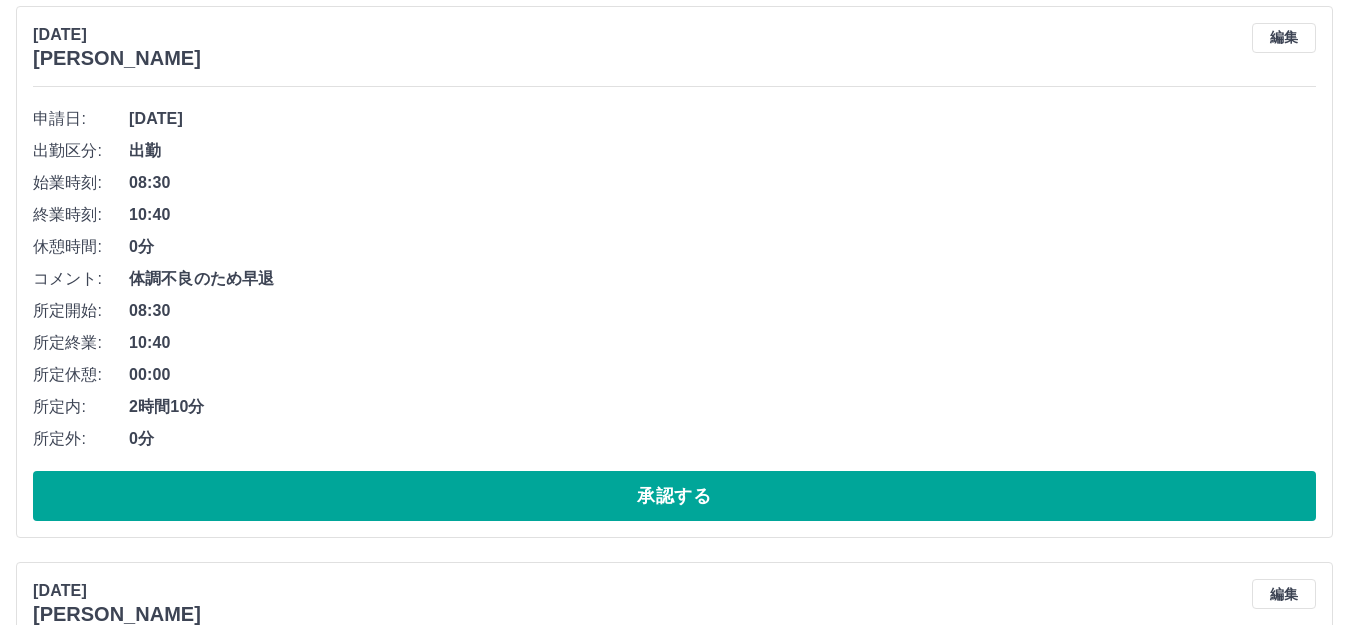 scroll, scrollTop: 1000, scrollLeft: 0, axis: vertical 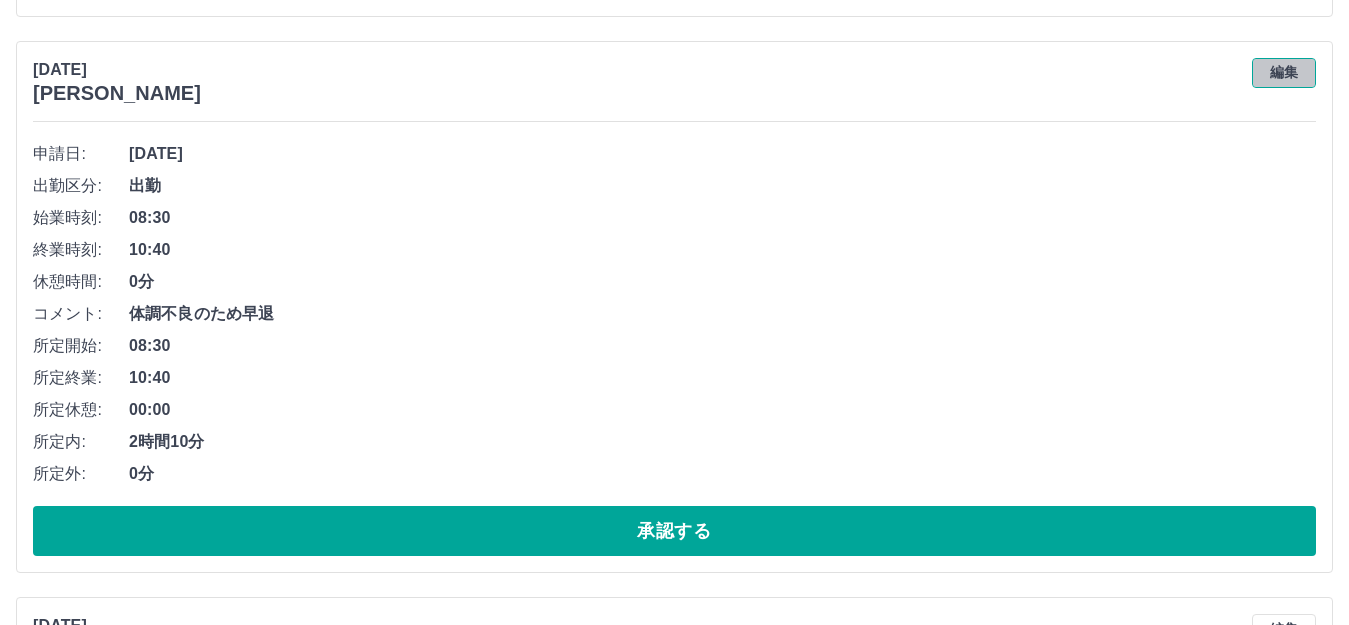 click on "編集" at bounding box center [1284, 73] 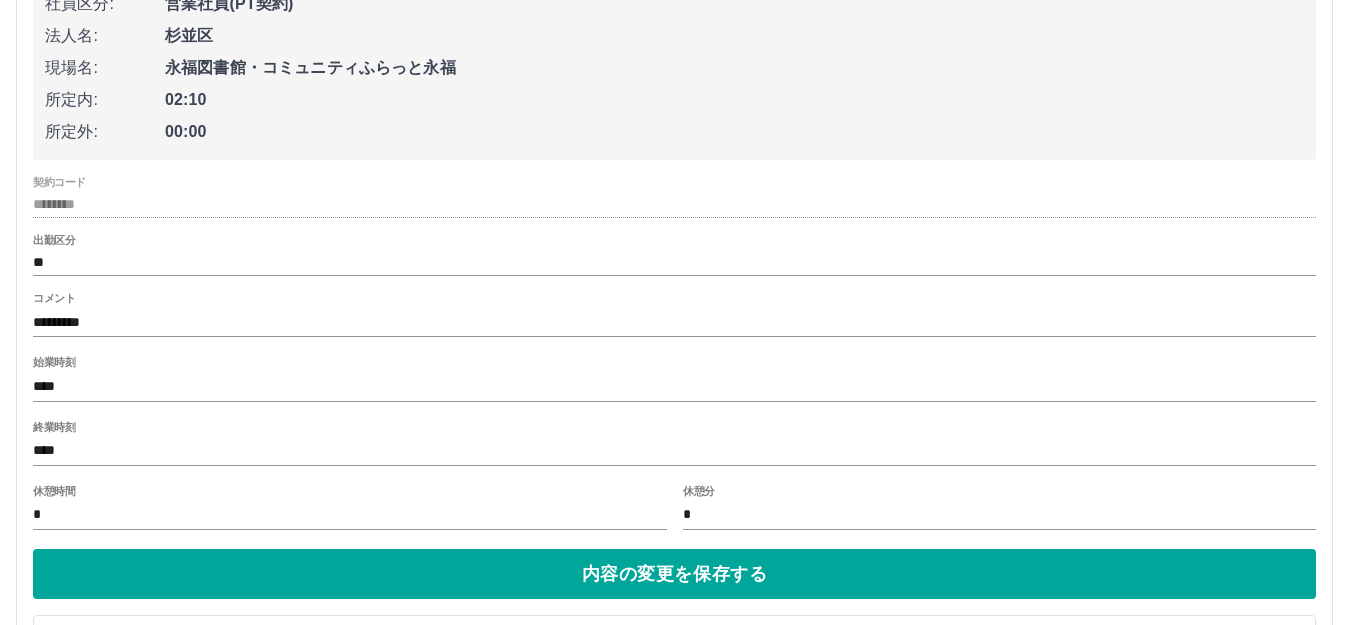 scroll, scrollTop: 1200, scrollLeft: 0, axis: vertical 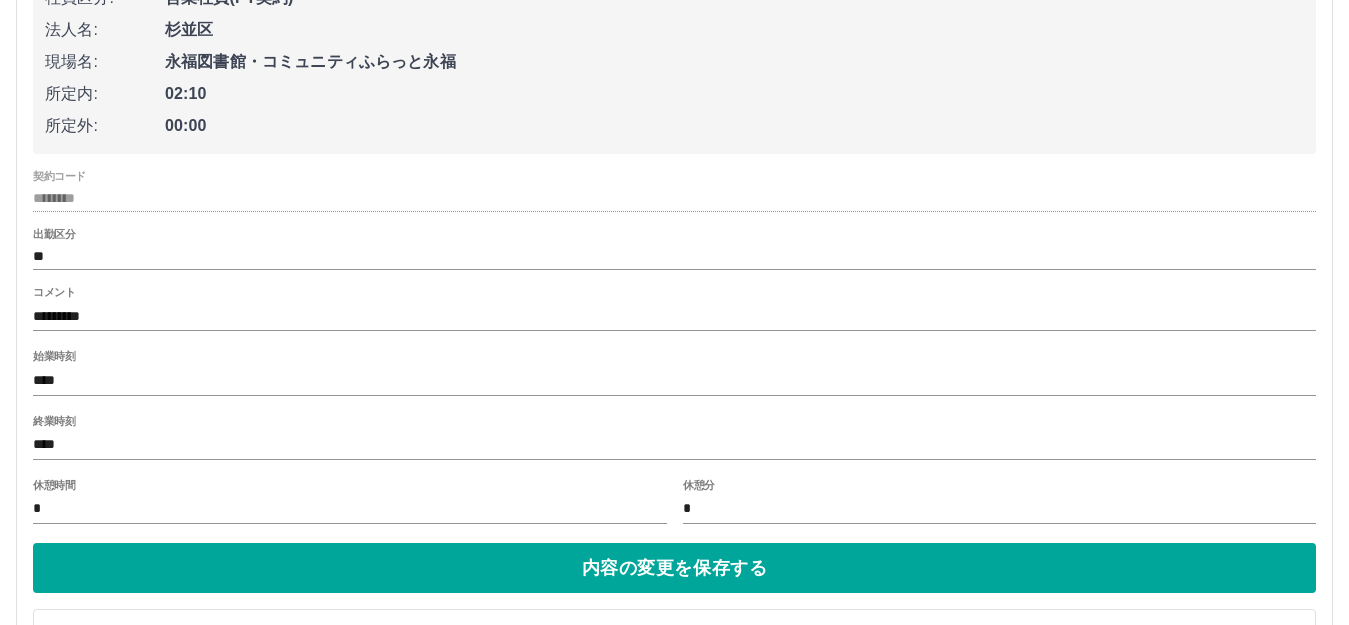click on "*********" at bounding box center (674, 316) 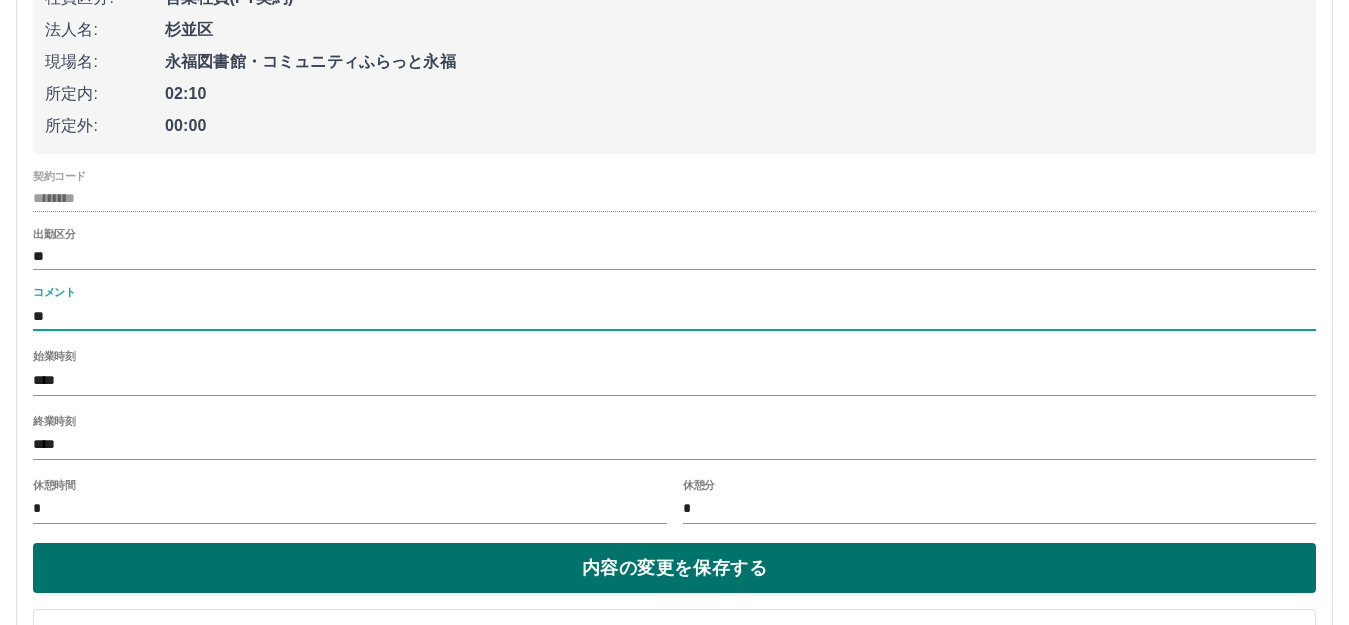 type on "**" 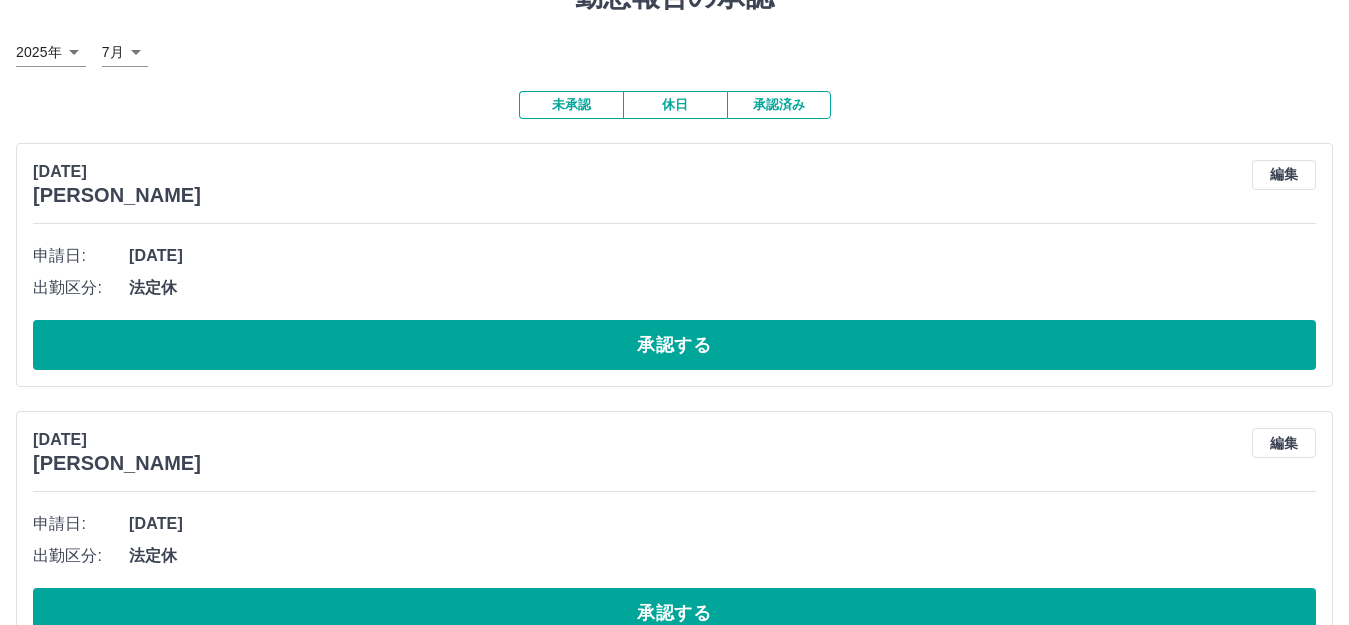 scroll, scrollTop: 0, scrollLeft: 0, axis: both 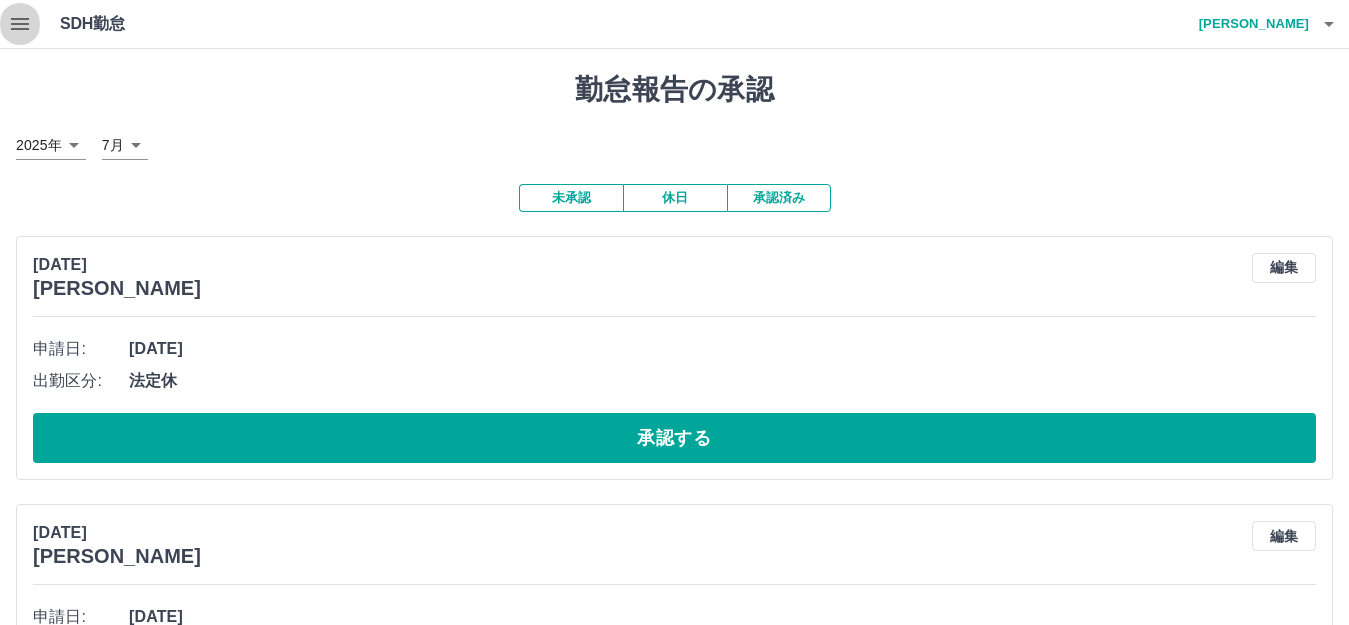 click 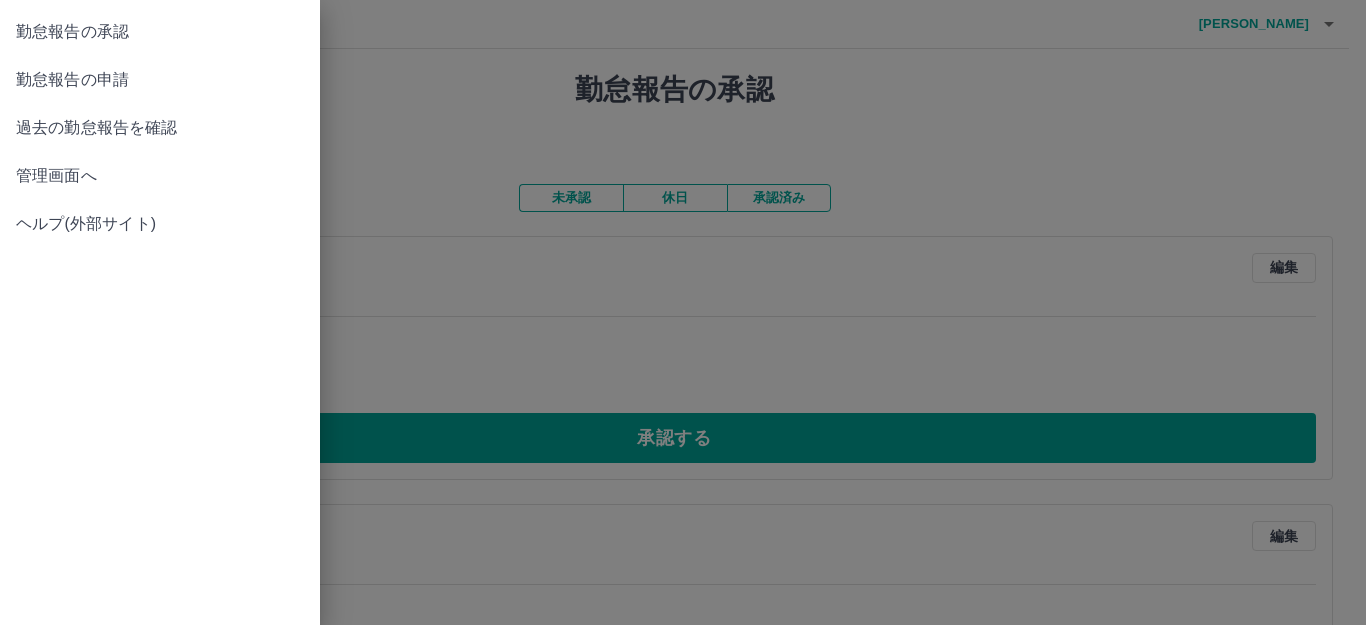 click on "勤怠報告の申請" at bounding box center (160, 80) 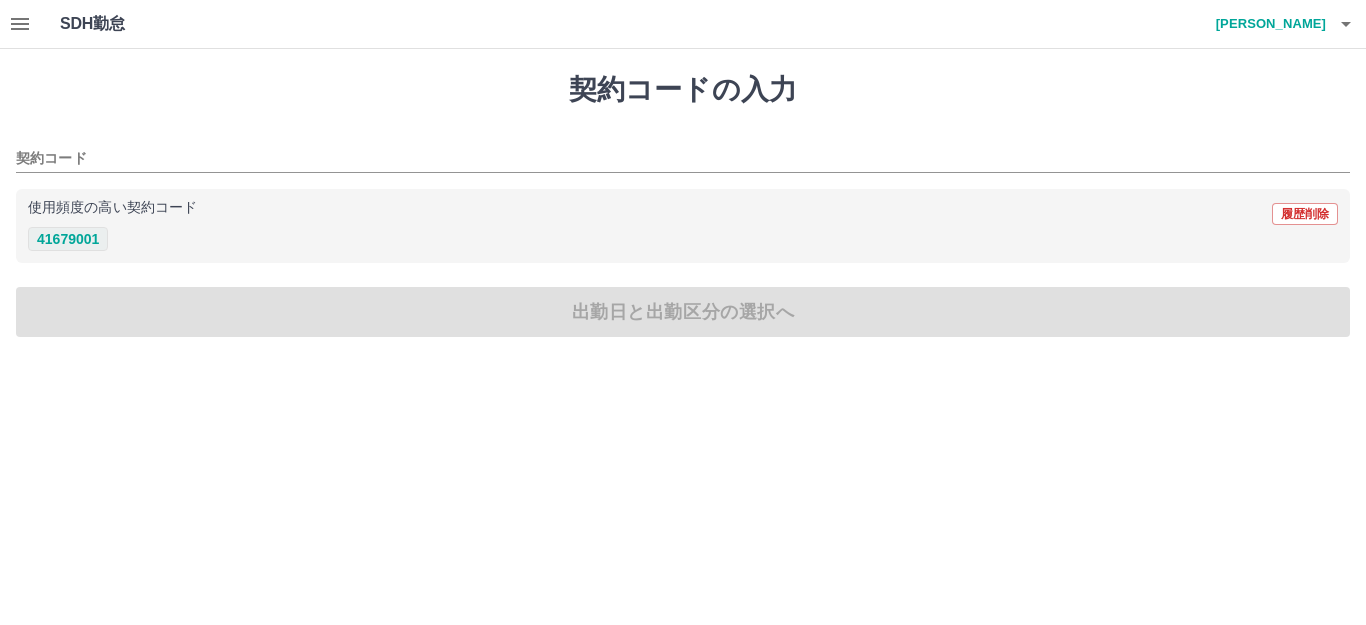 click on "41679001" at bounding box center [68, 239] 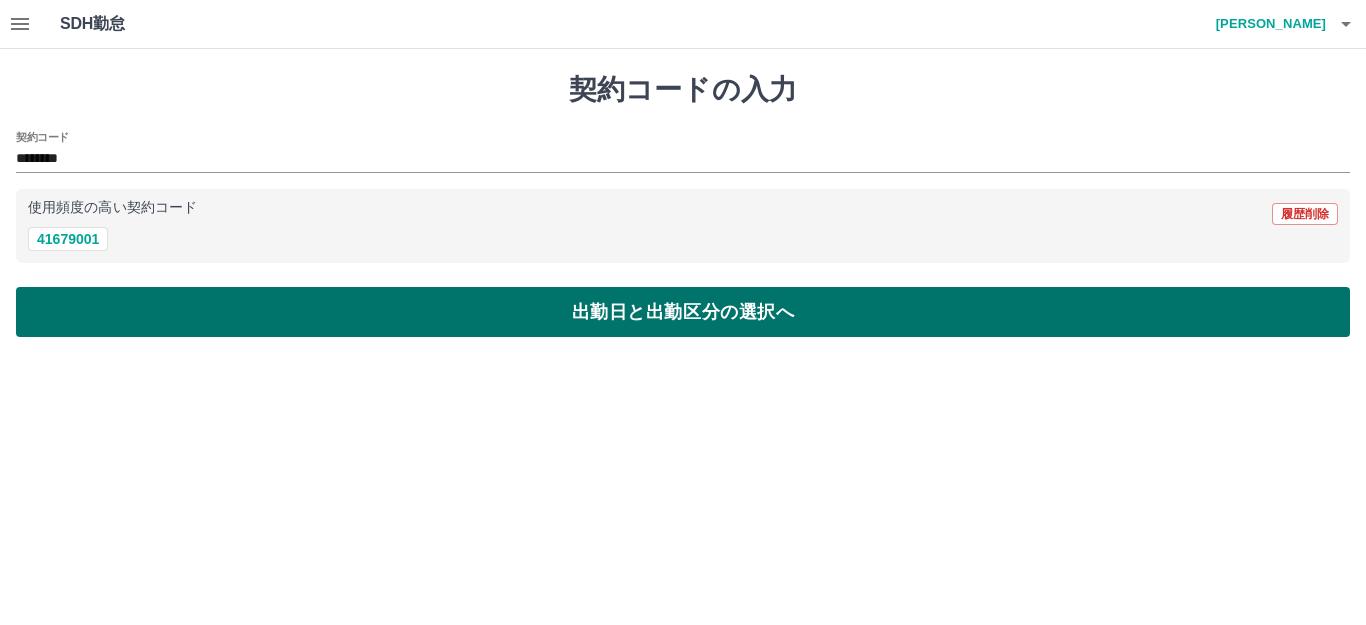 click on "出勤日と出勤区分の選択へ" at bounding box center [683, 312] 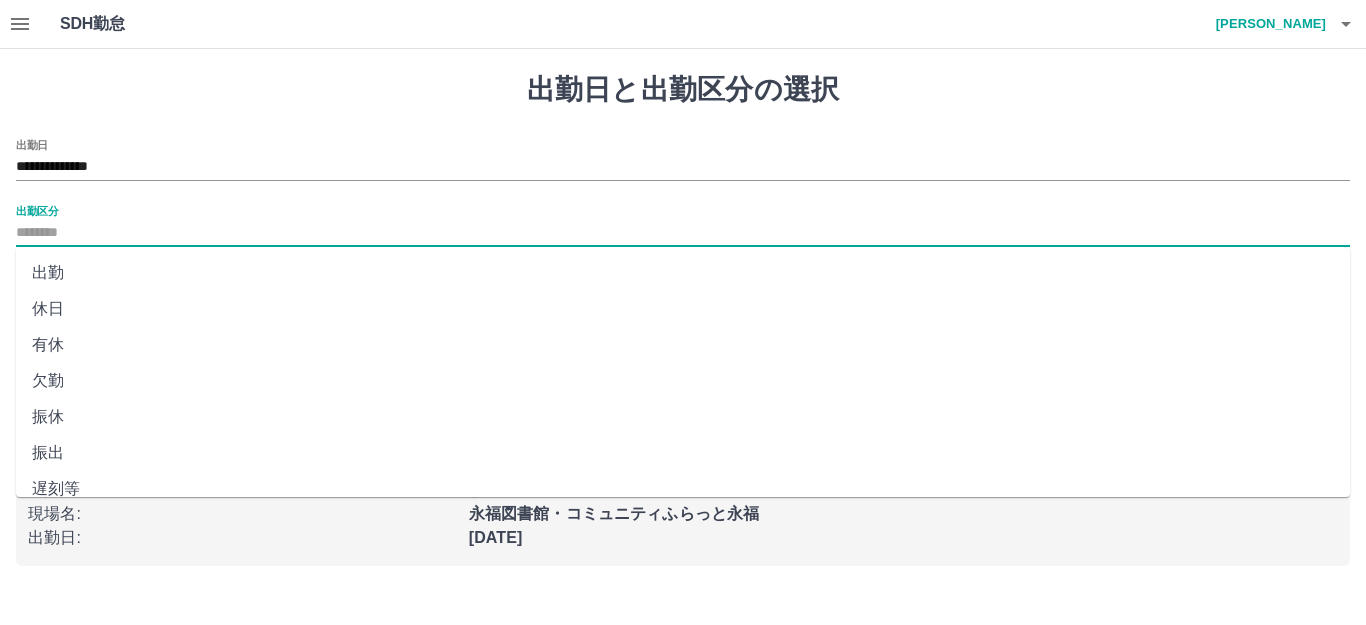 click on "出勤区分" at bounding box center (683, 233) 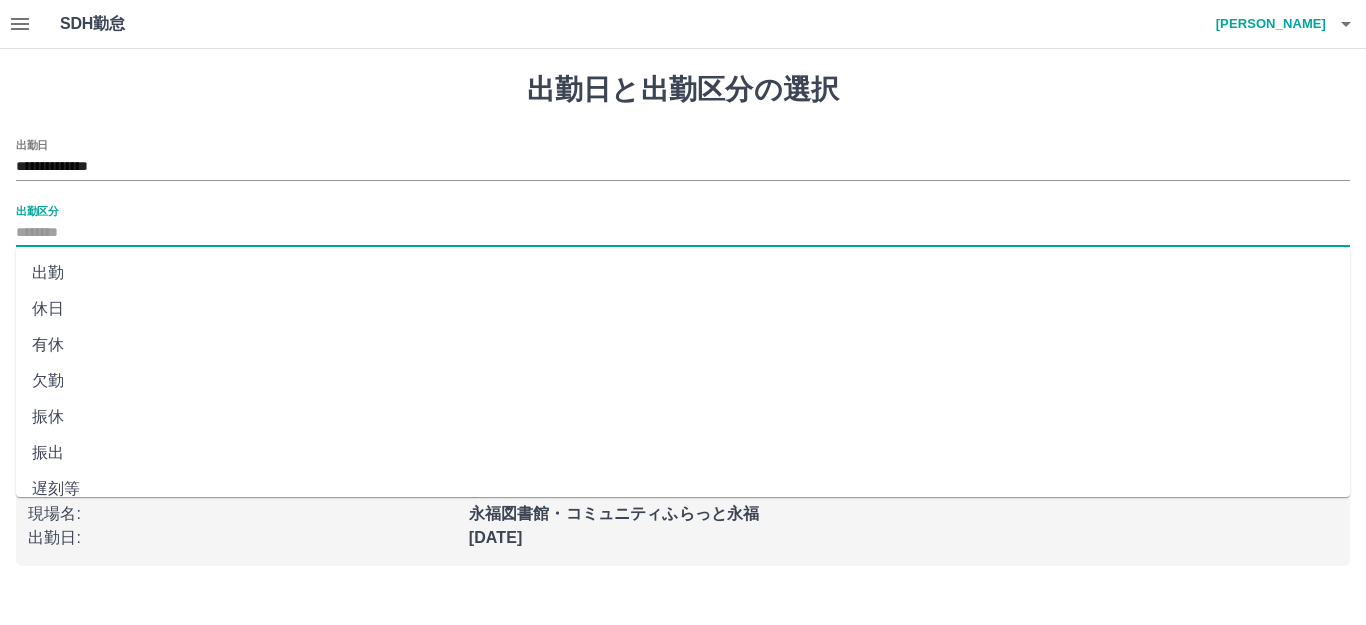 click on "出勤" at bounding box center [683, 273] 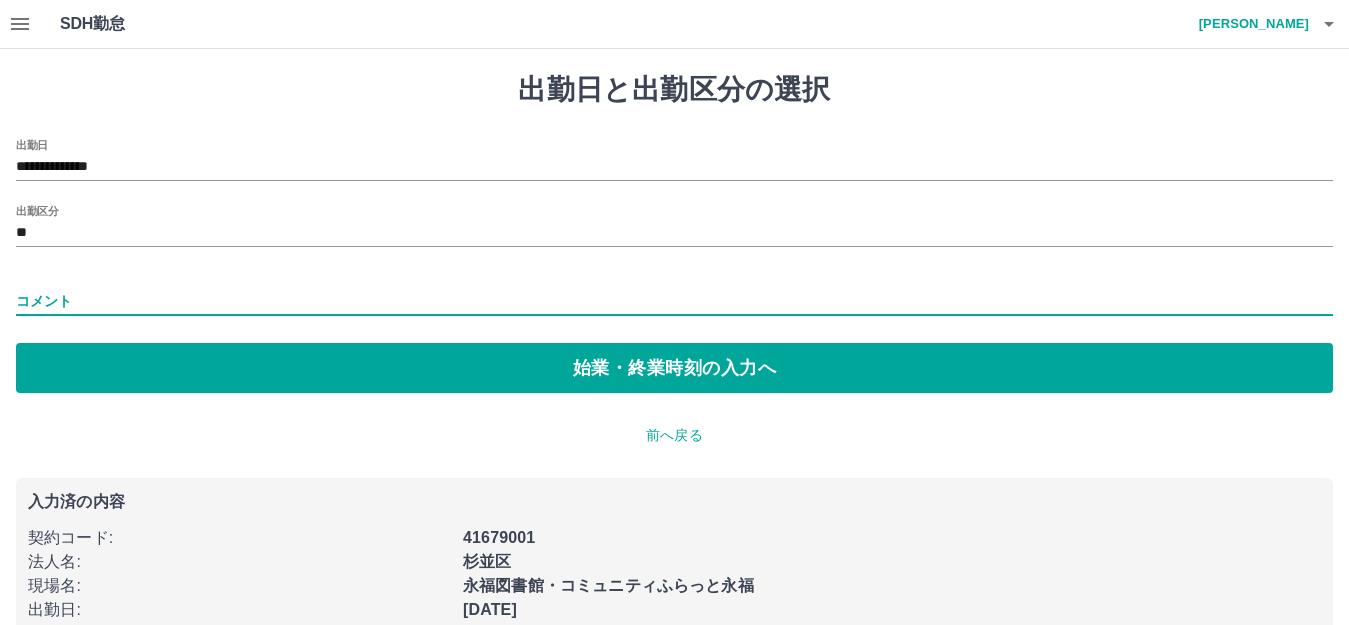 click on "コメント" at bounding box center [674, 301] 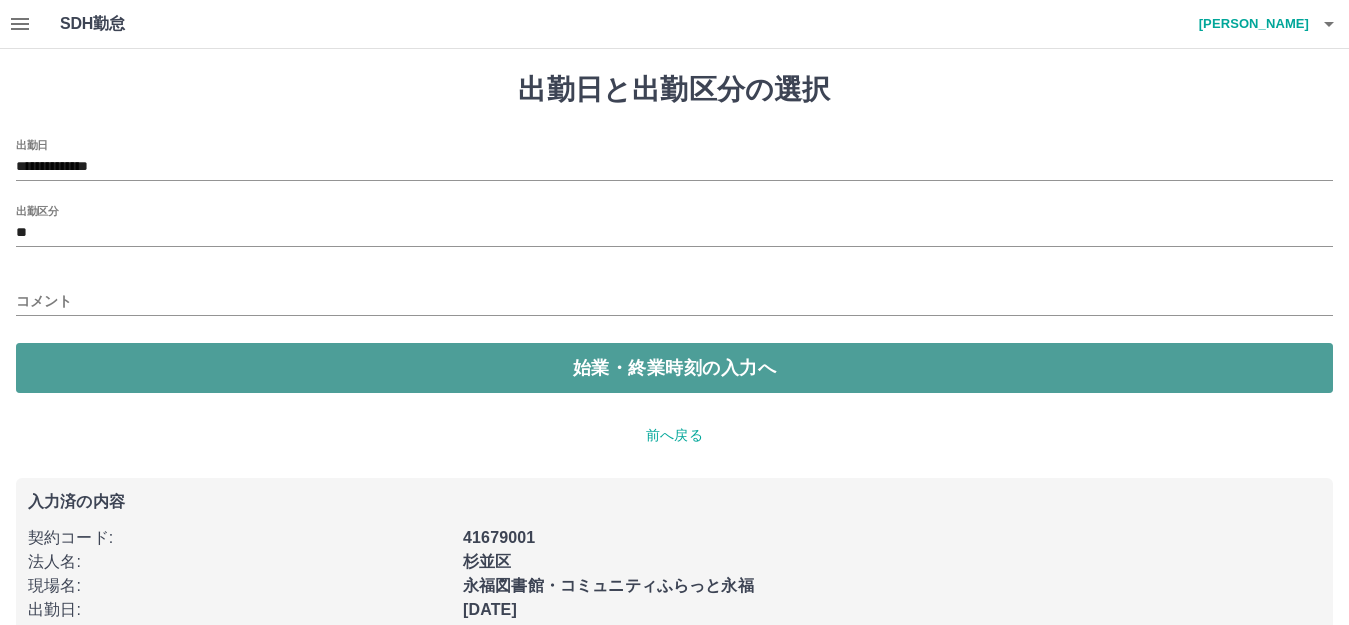 click on "始業・終業時刻の入力へ" at bounding box center [674, 368] 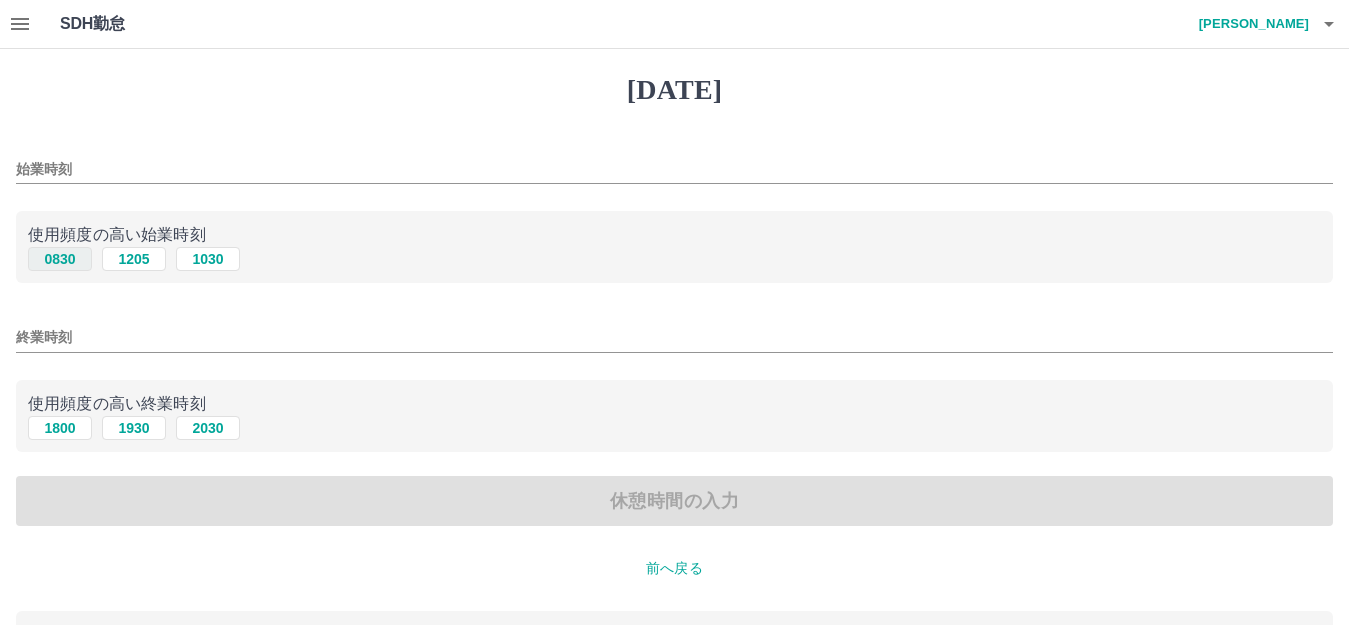 click on "0830" at bounding box center (60, 259) 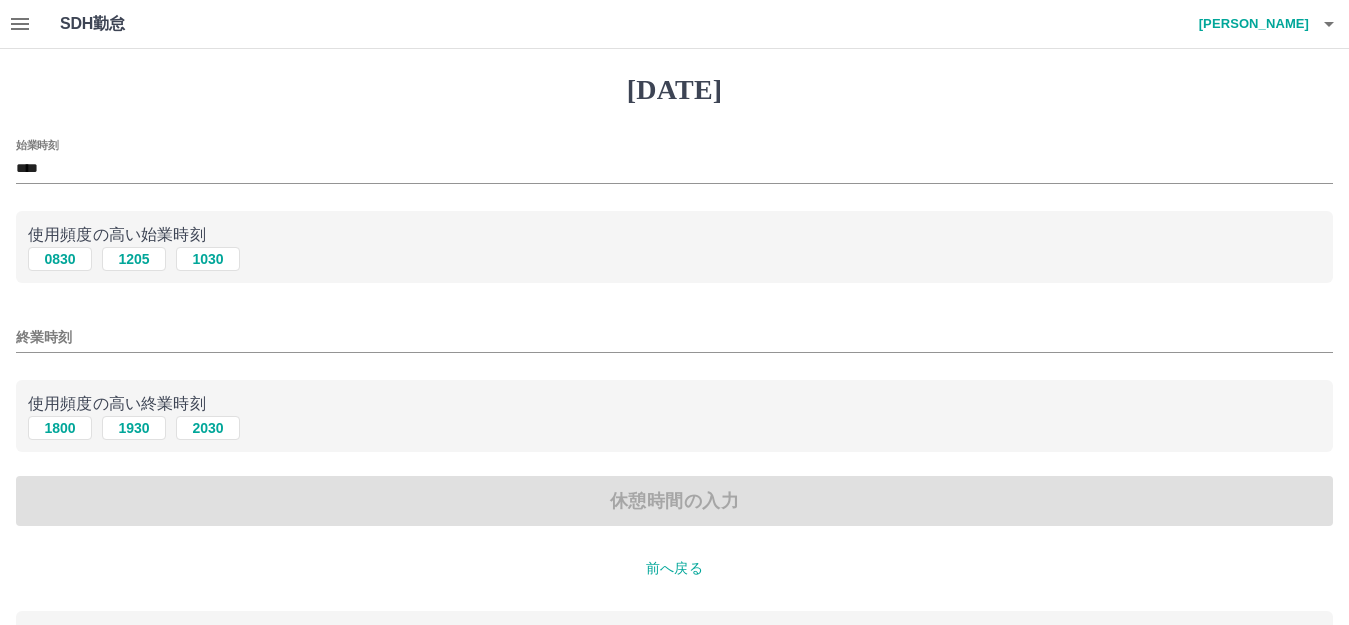 click on "終業時刻" at bounding box center (674, 337) 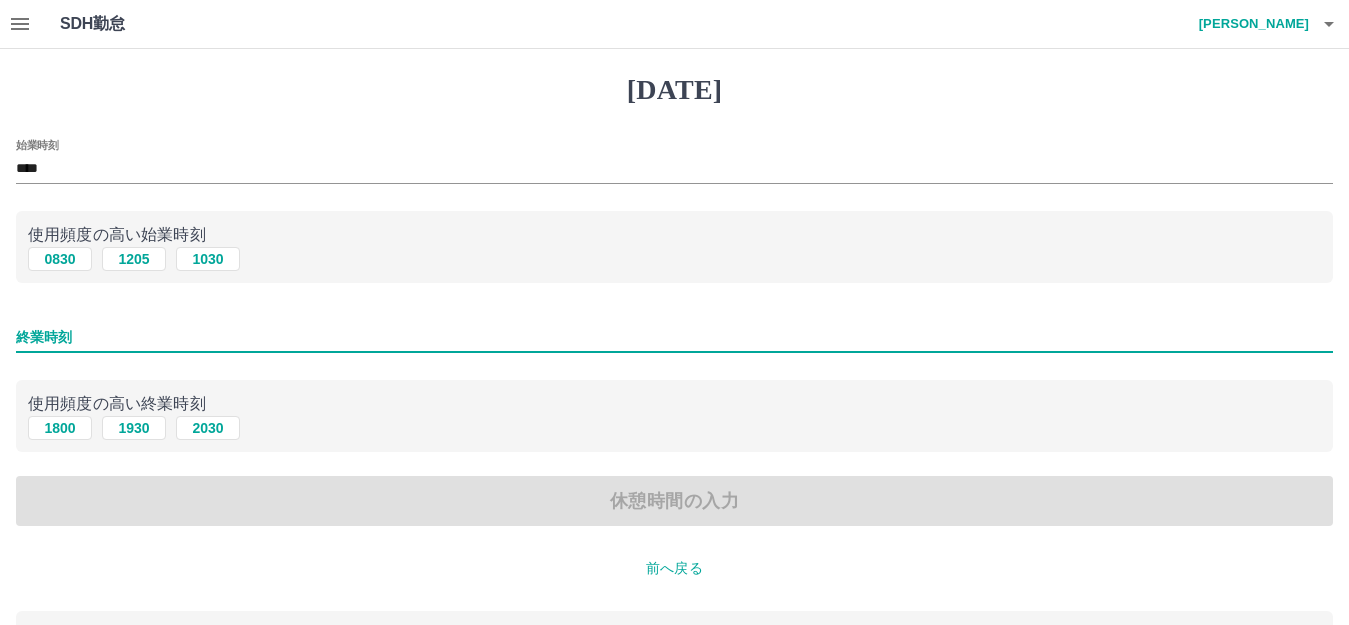 type on "****" 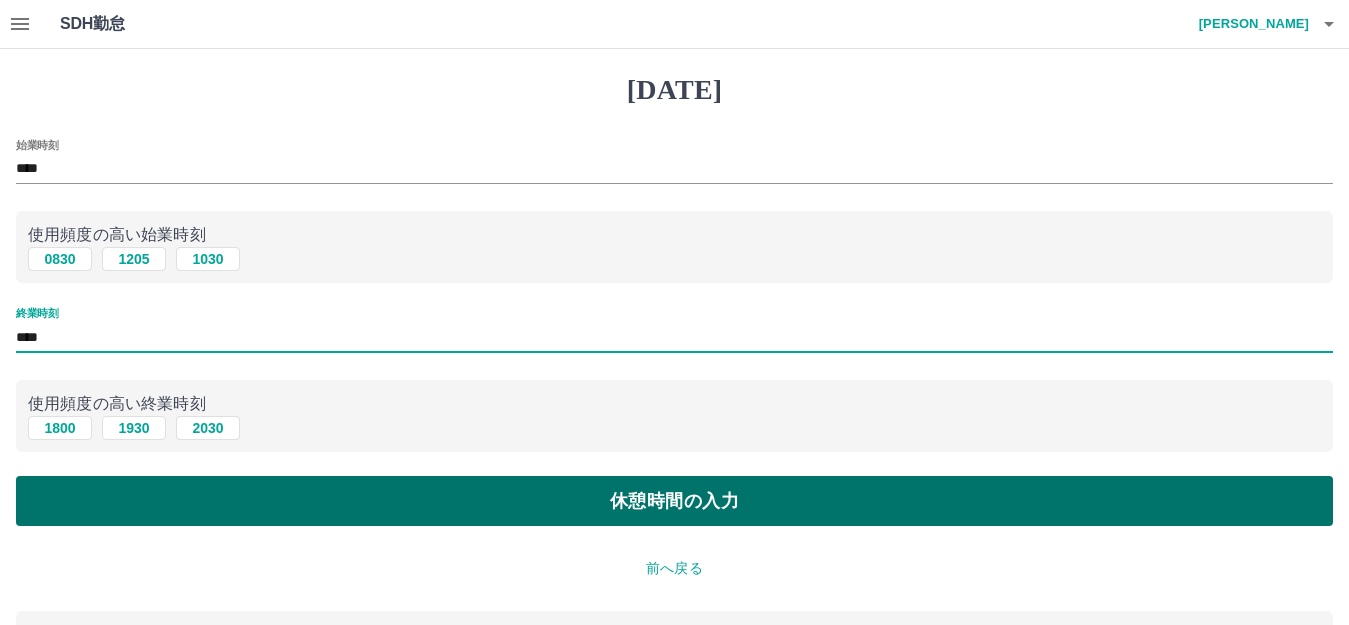 click on "休憩時間の入力" at bounding box center (674, 501) 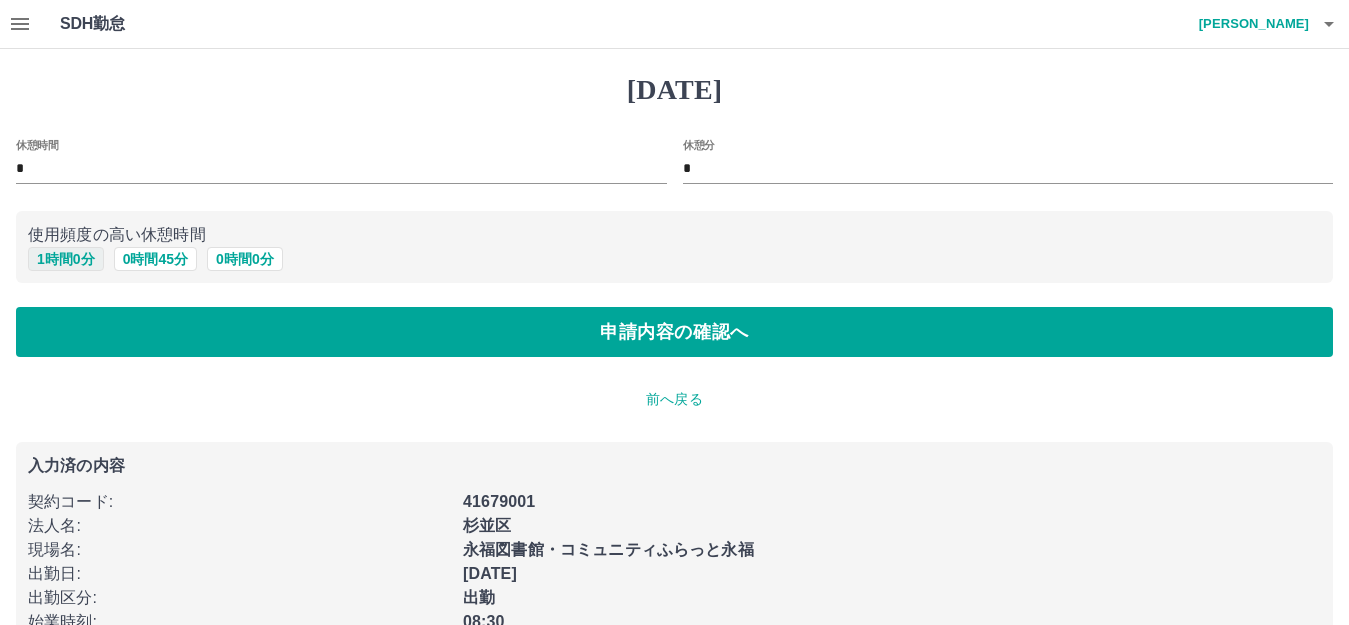 click on "1 時間 0 分" at bounding box center (66, 259) 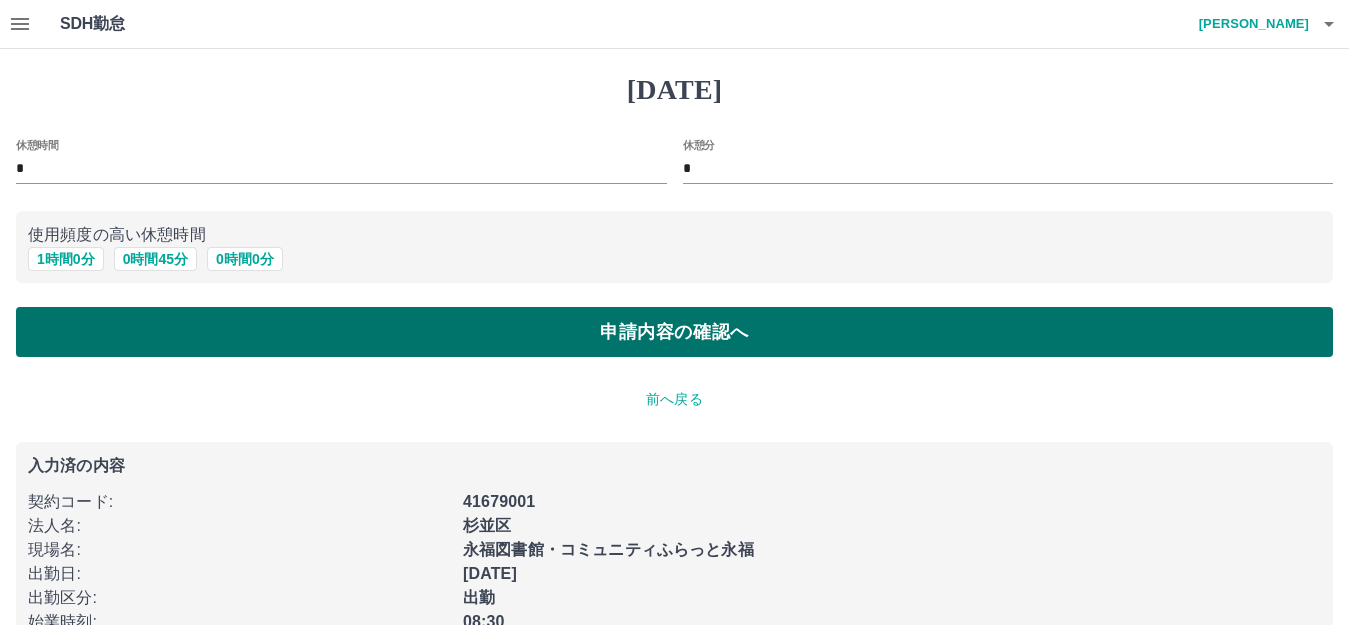 click on "申請内容の確認へ" at bounding box center (674, 332) 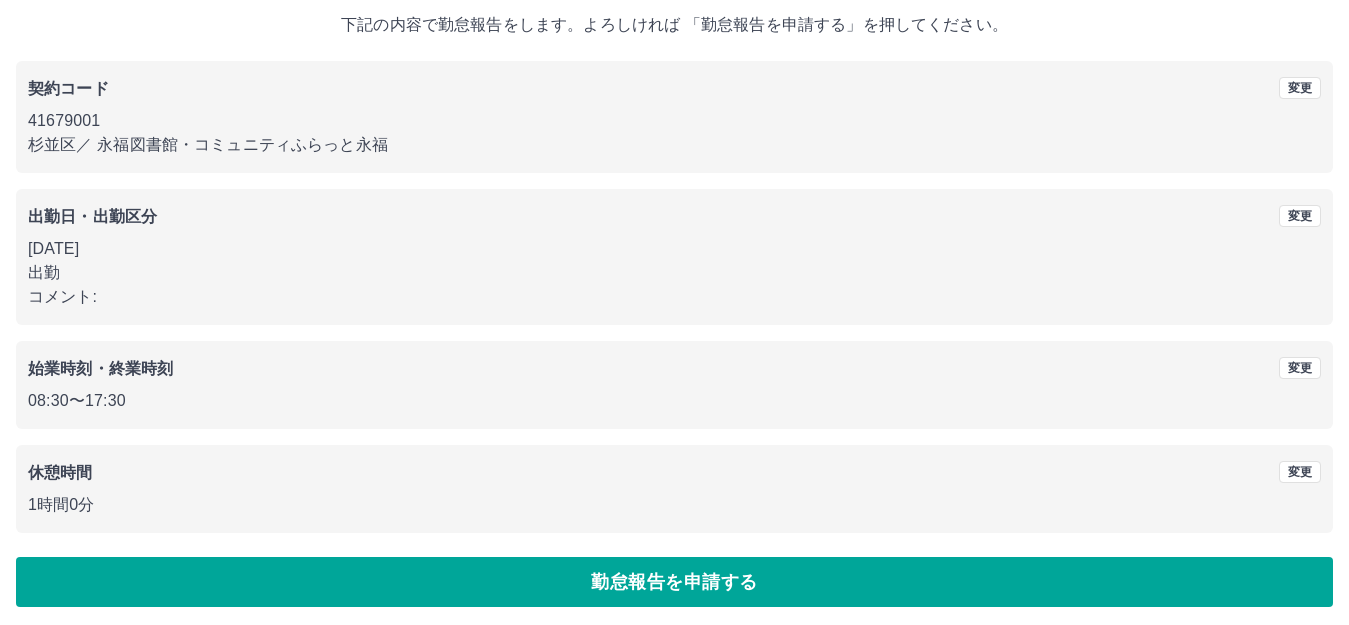scroll, scrollTop: 124, scrollLeft: 0, axis: vertical 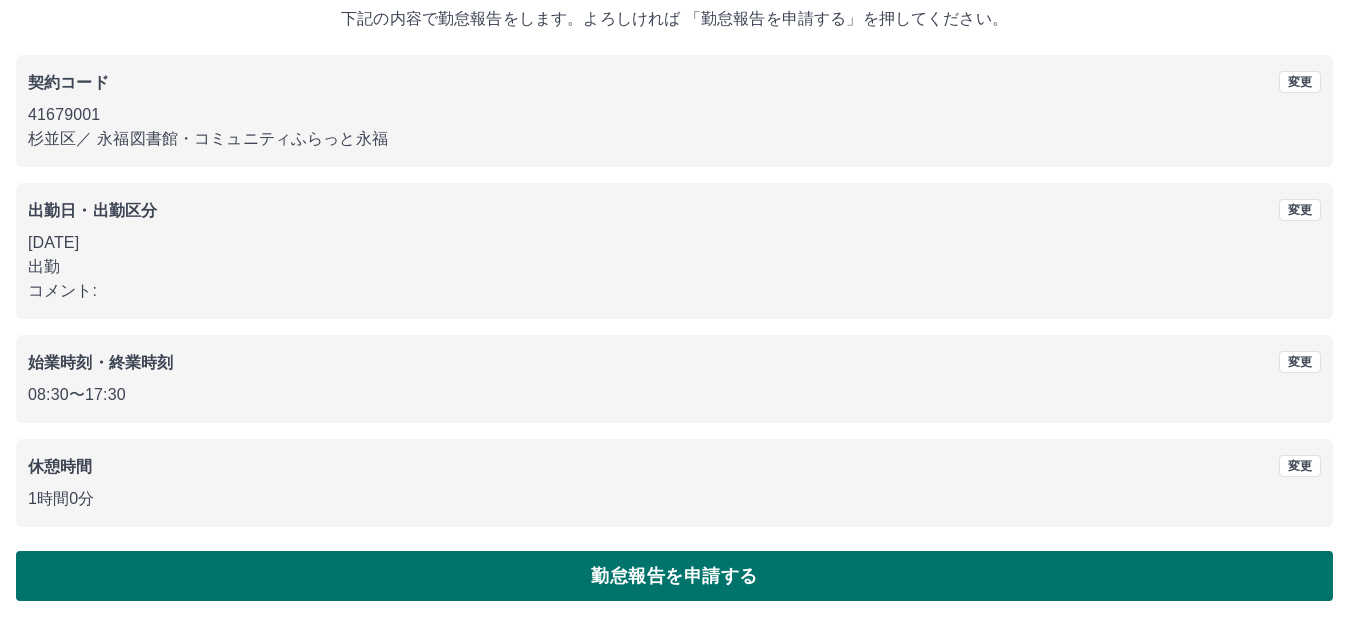 click on "勤怠報告を申請する" at bounding box center (674, 576) 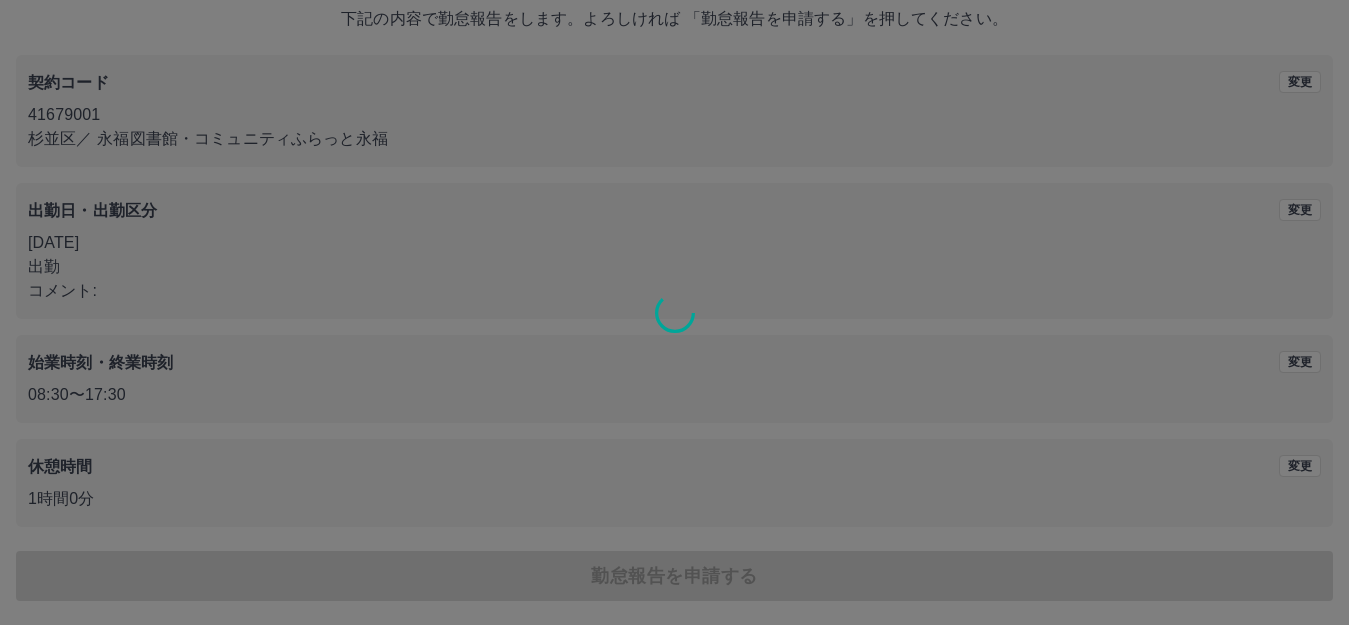 scroll, scrollTop: 0, scrollLeft: 0, axis: both 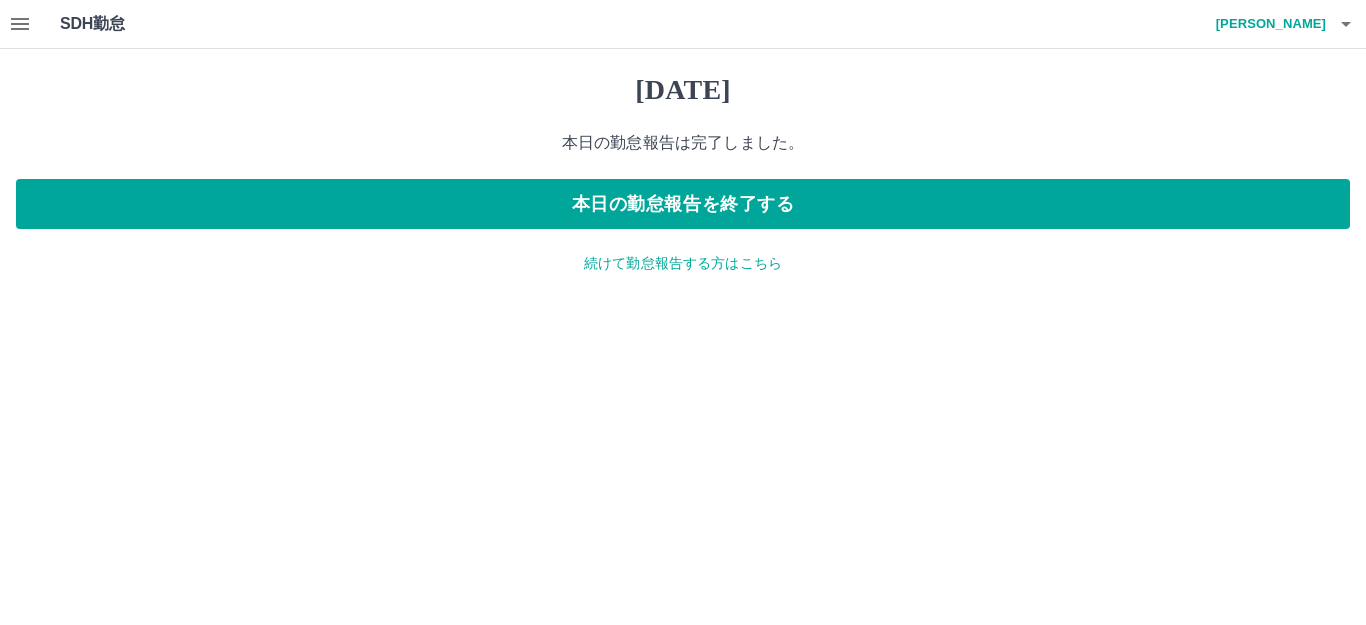 click 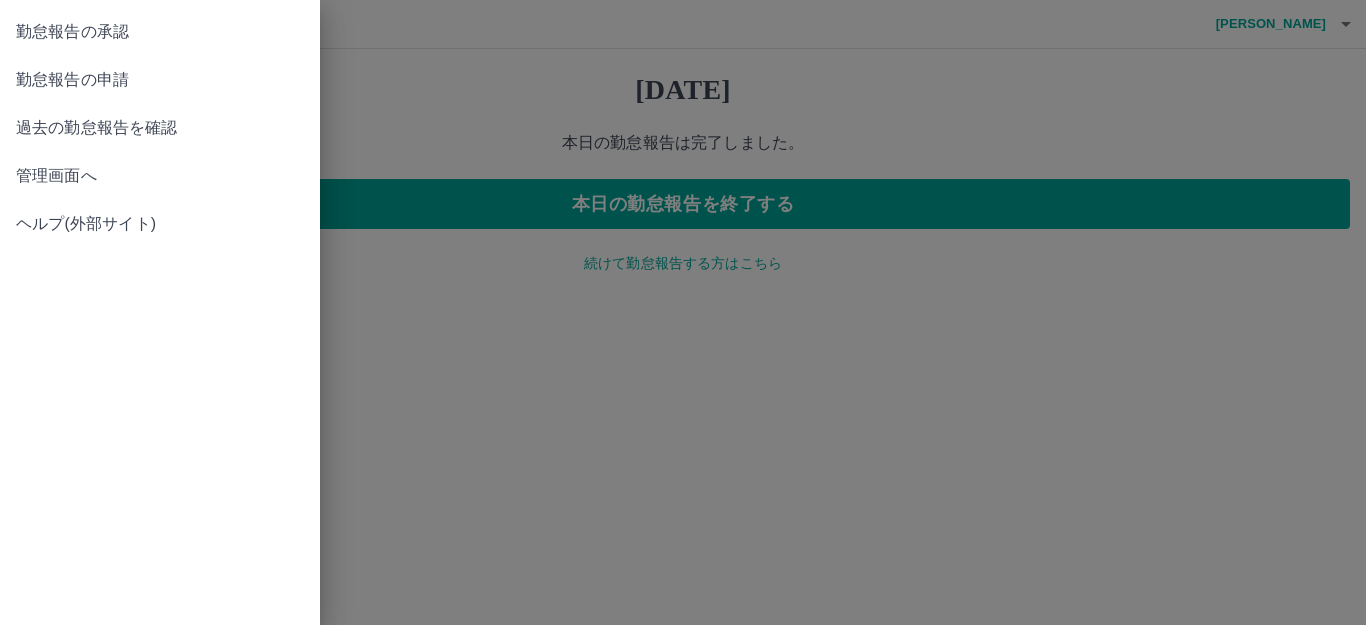 click on "勤怠報告の承認" at bounding box center (160, 32) 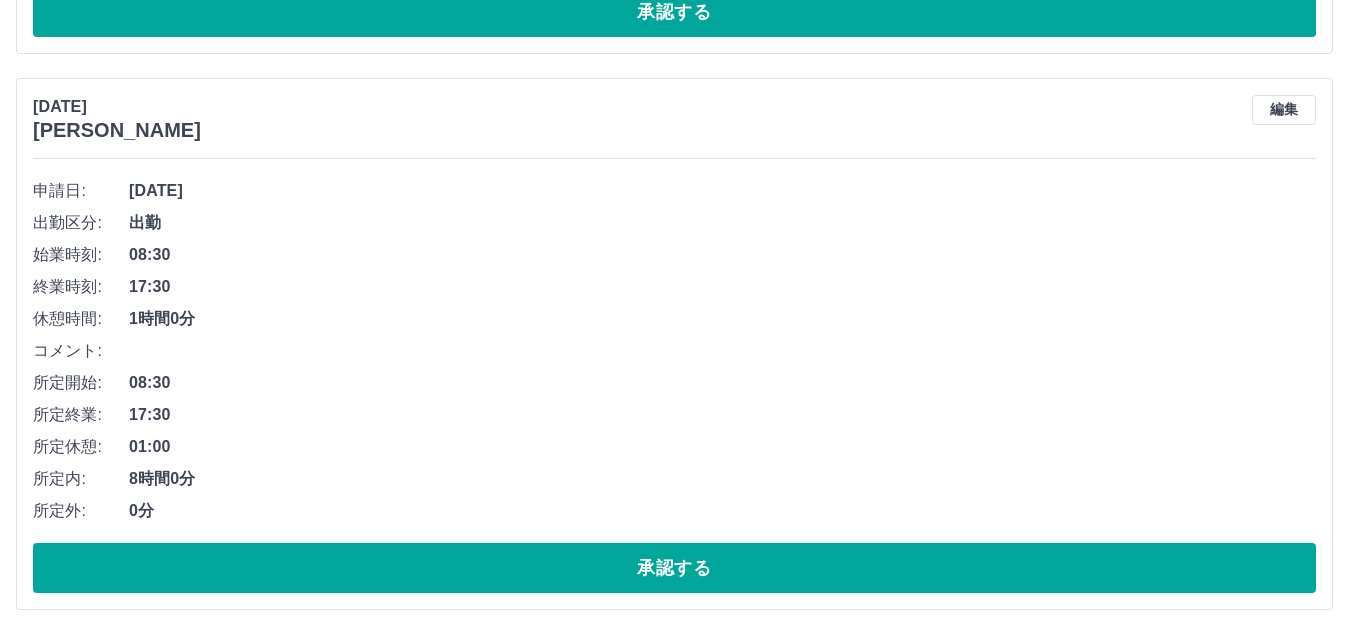 scroll, scrollTop: 7079, scrollLeft: 0, axis: vertical 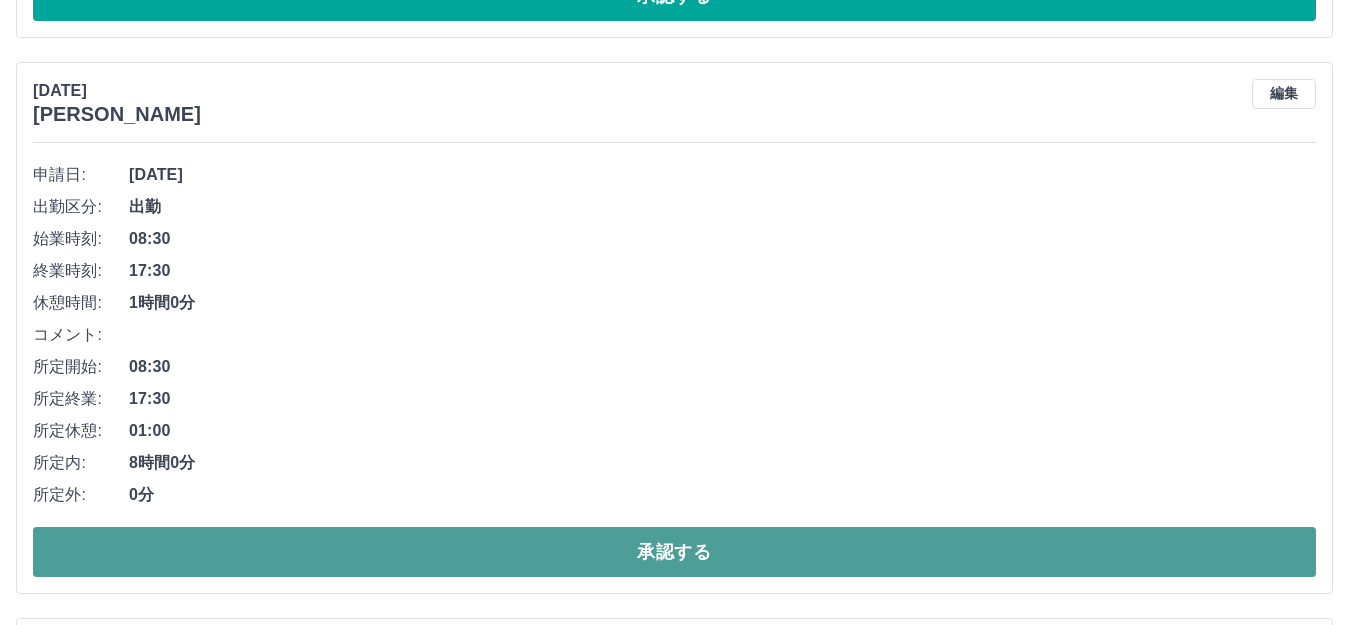 click on "承認する" at bounding box center [674, 552] 